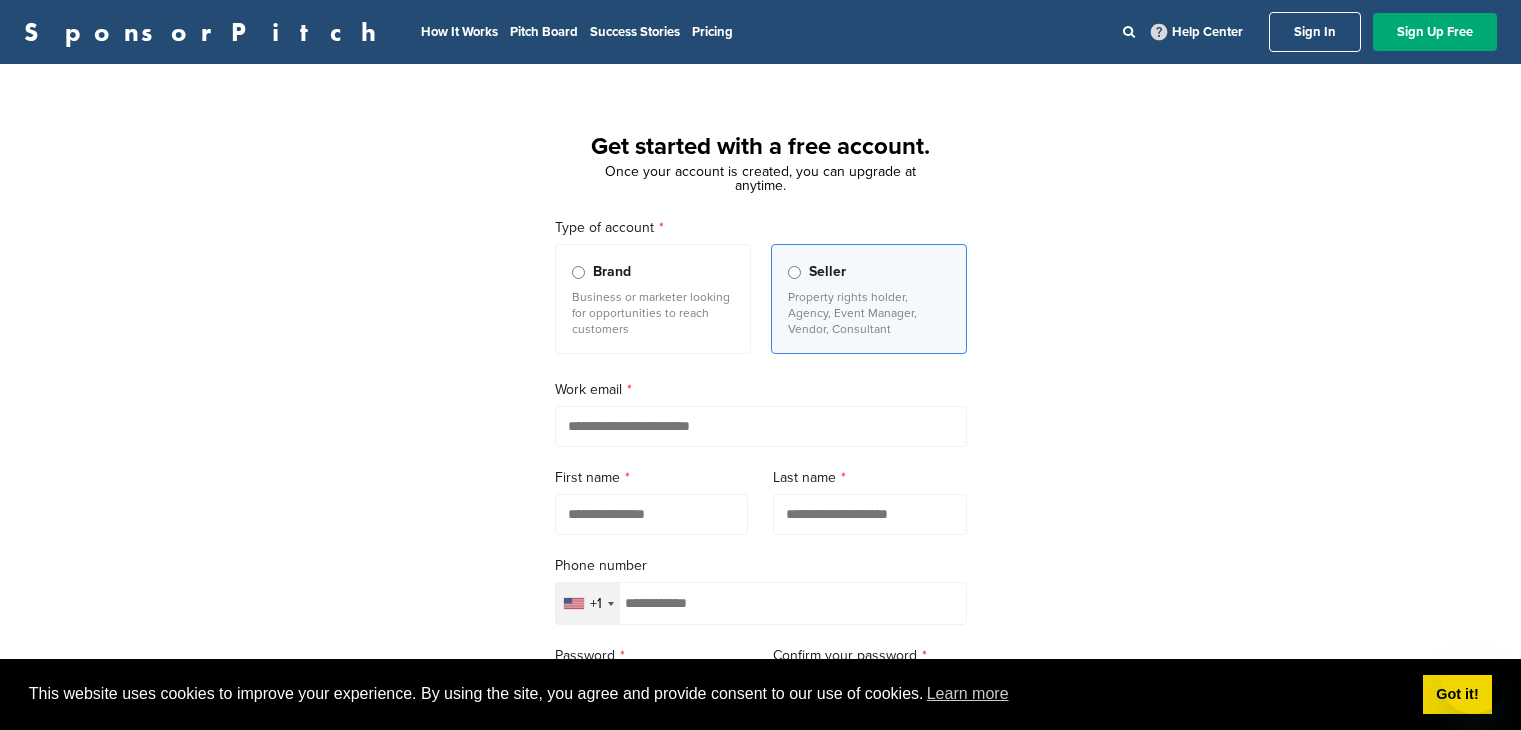 scroll, scrollTop: 0, scrollLeft: 0, axis: both 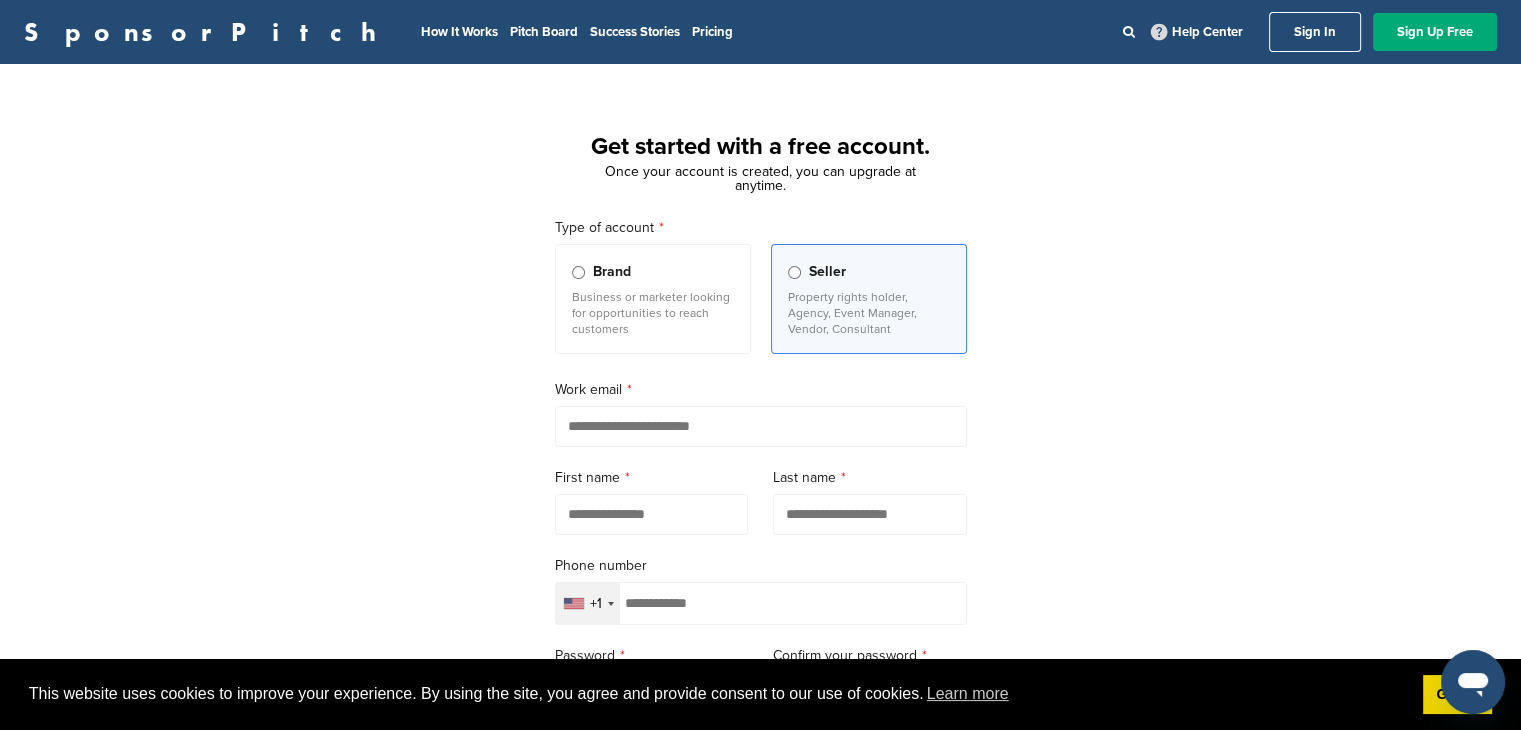 click at bounding box center [761, 426] 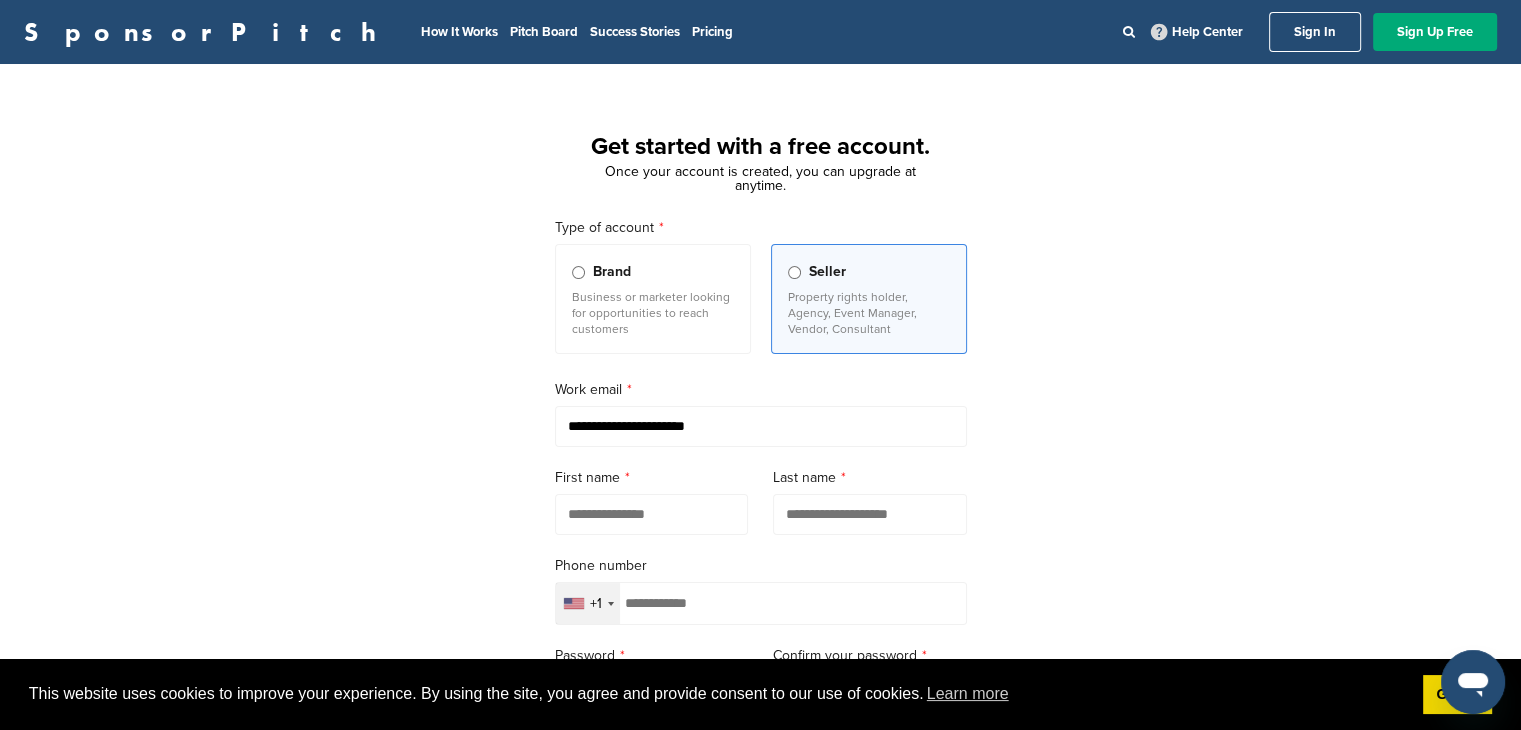 type on "**********" 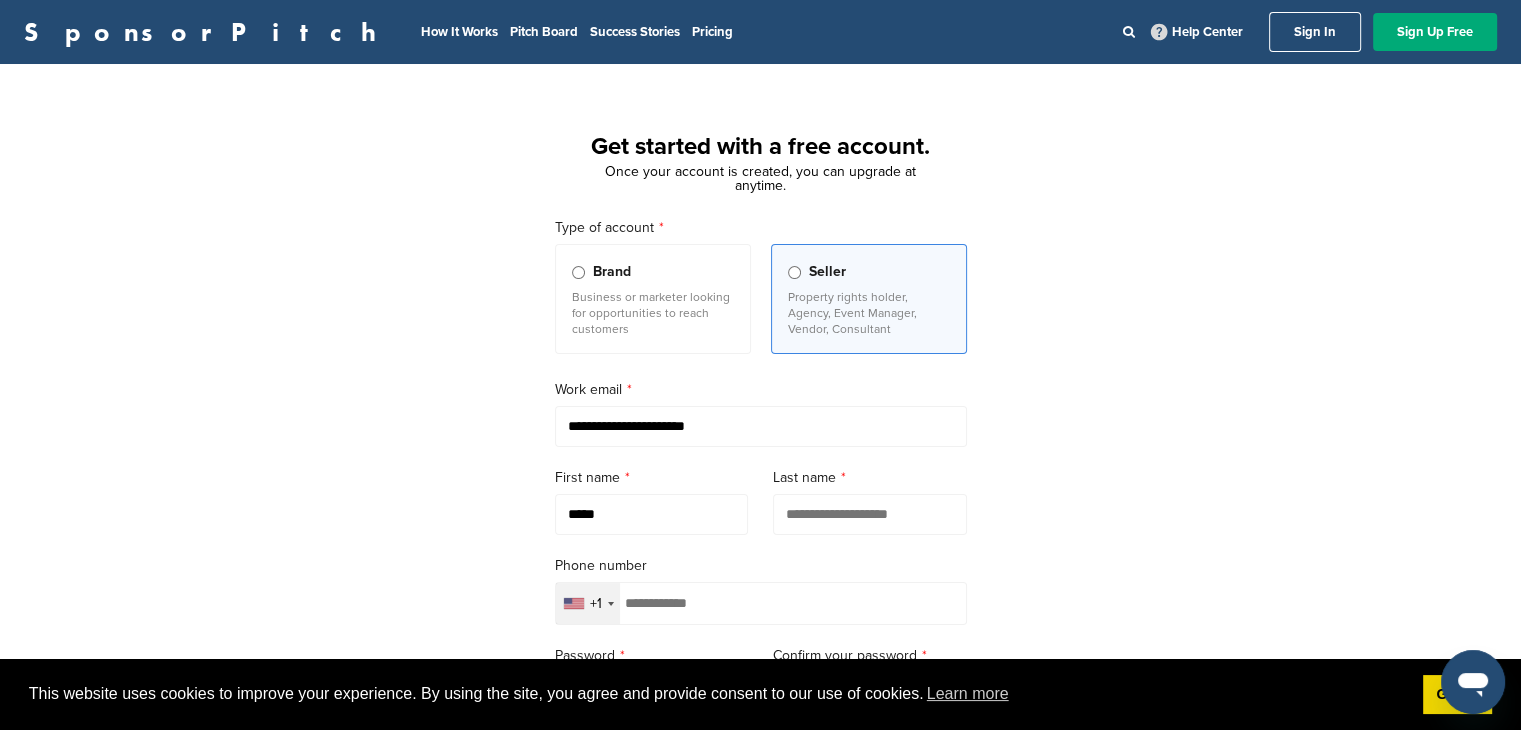 type on "*****" 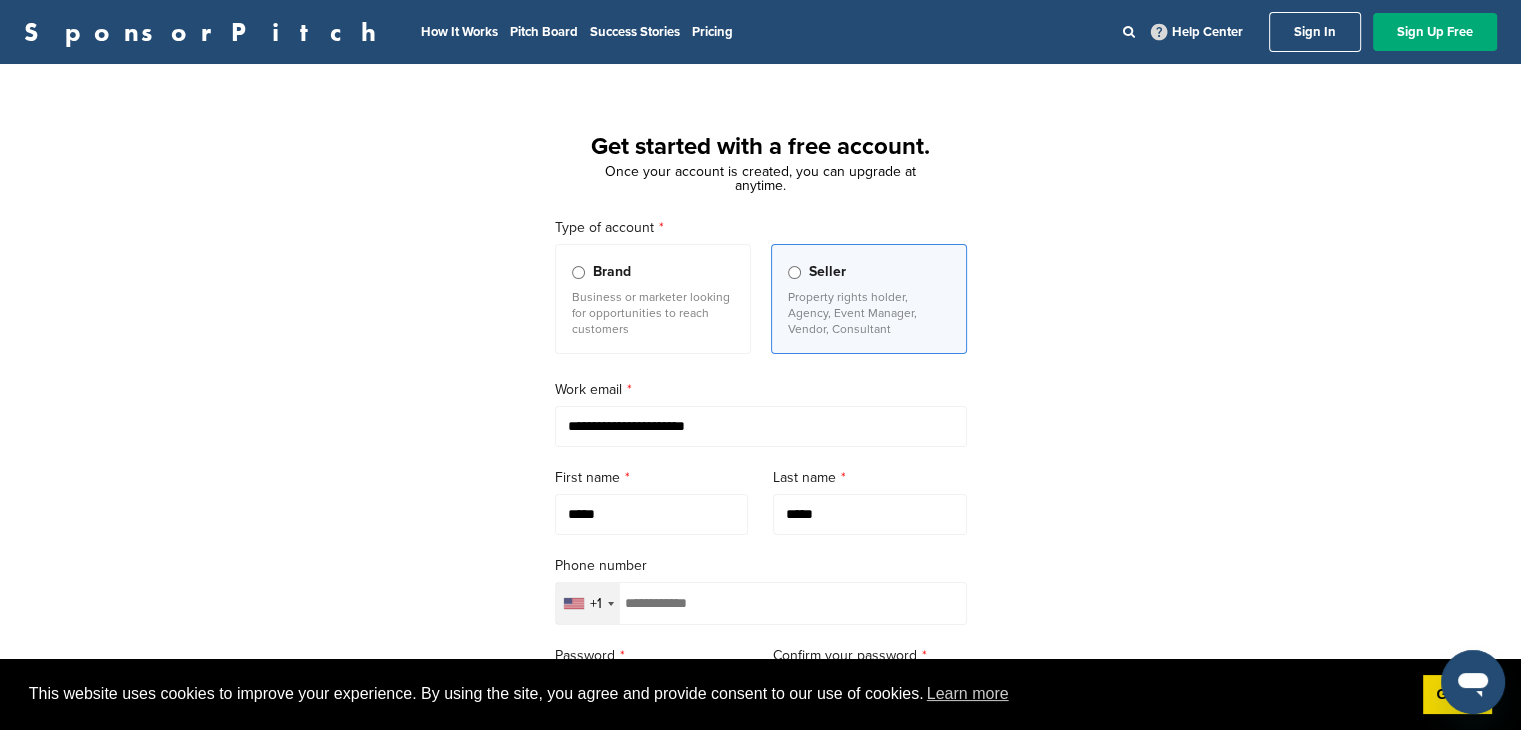 type on "**********" 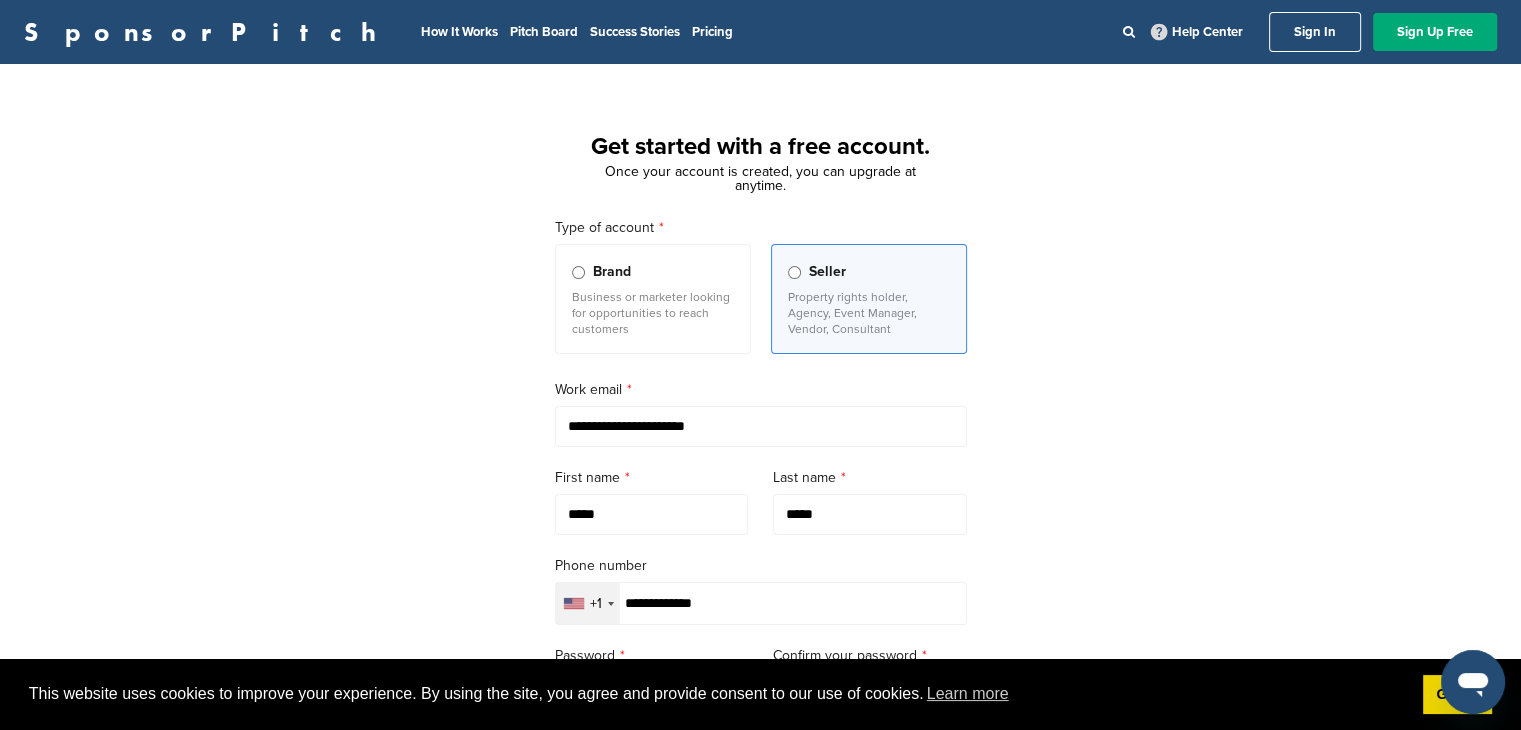 click on "+1" at bounding box center [596, 604] 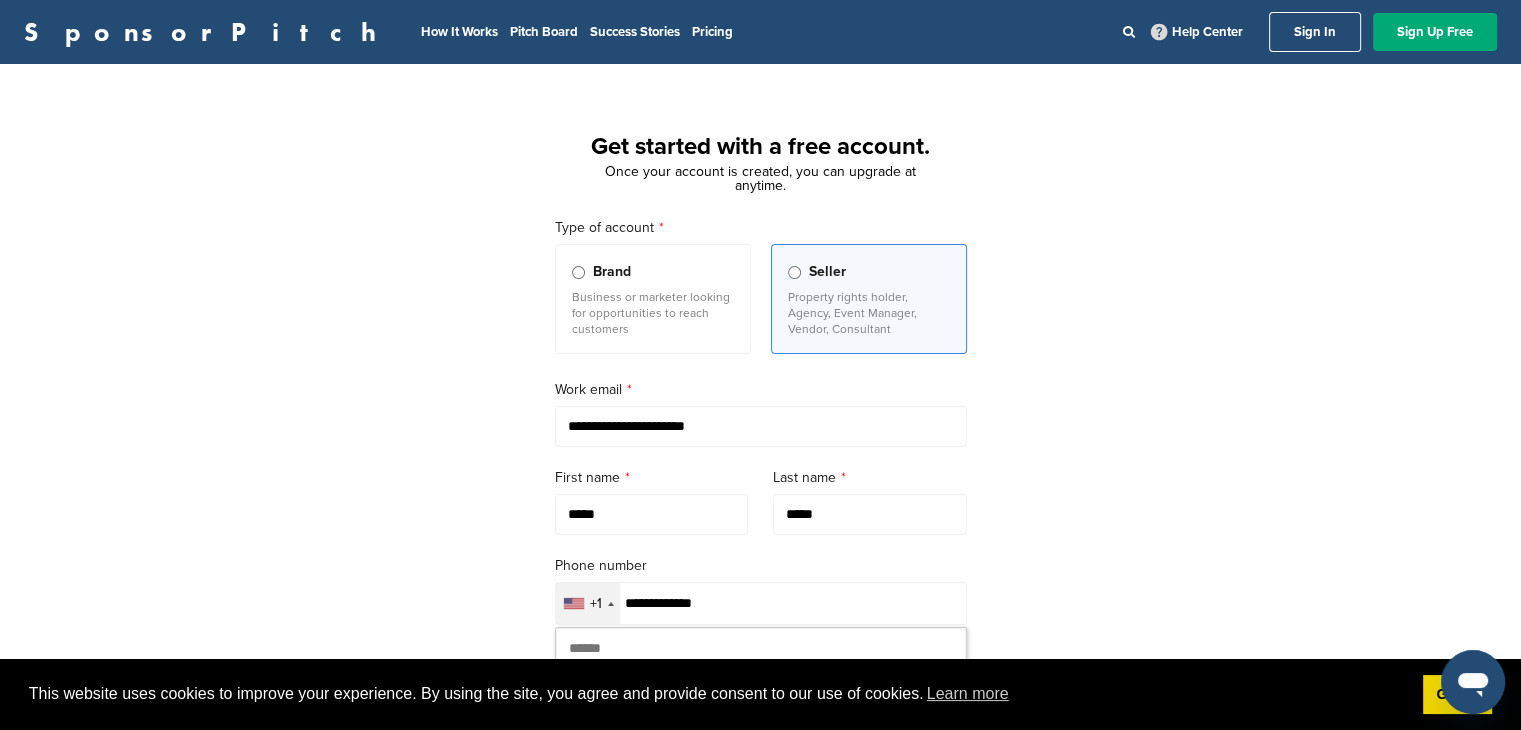 drag, startPoint x: 540, startPoint y: 608, endPoint x: 424, endPoint y: 601, distance: 116.21101 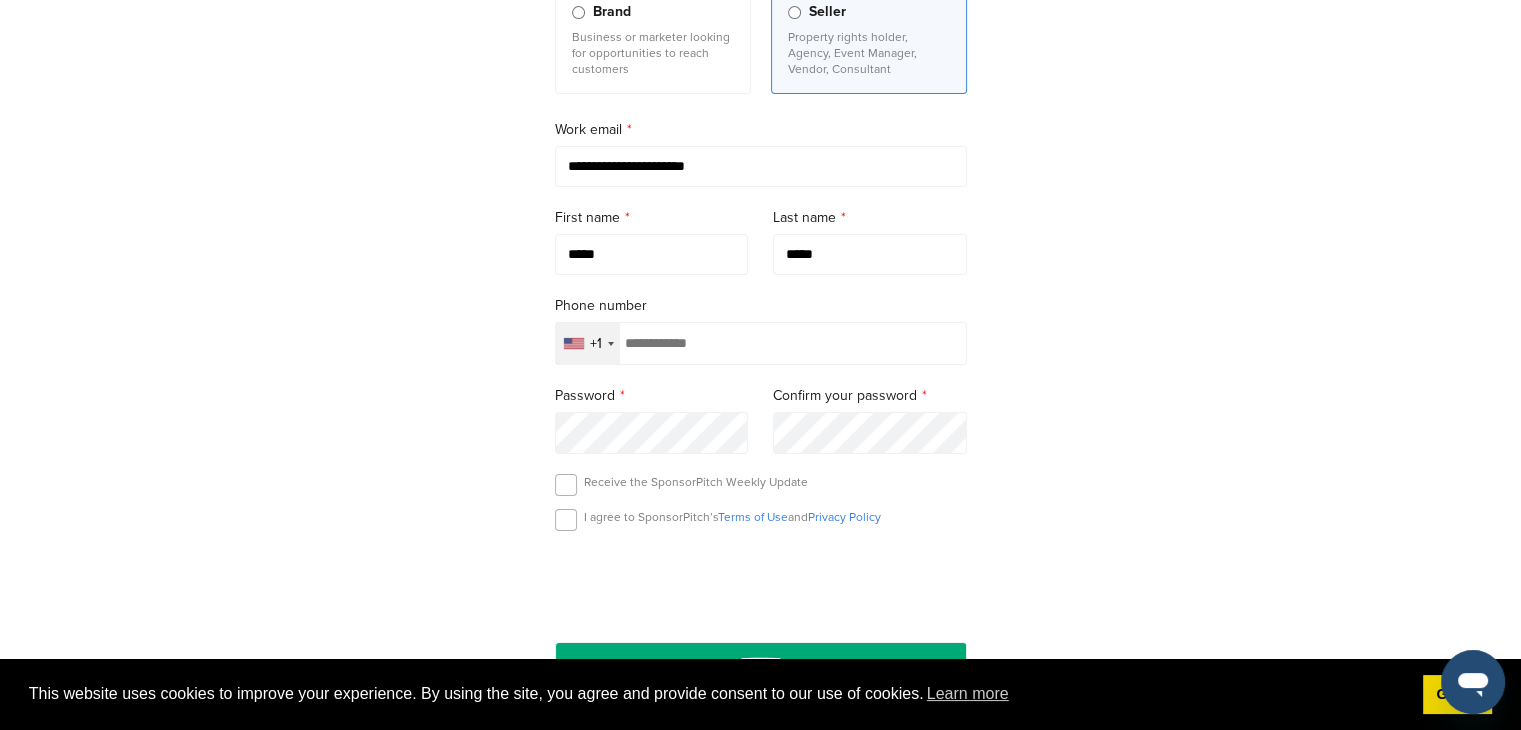 scroll, scrollTop: 322, scrollLeft: 0, axis: vertical 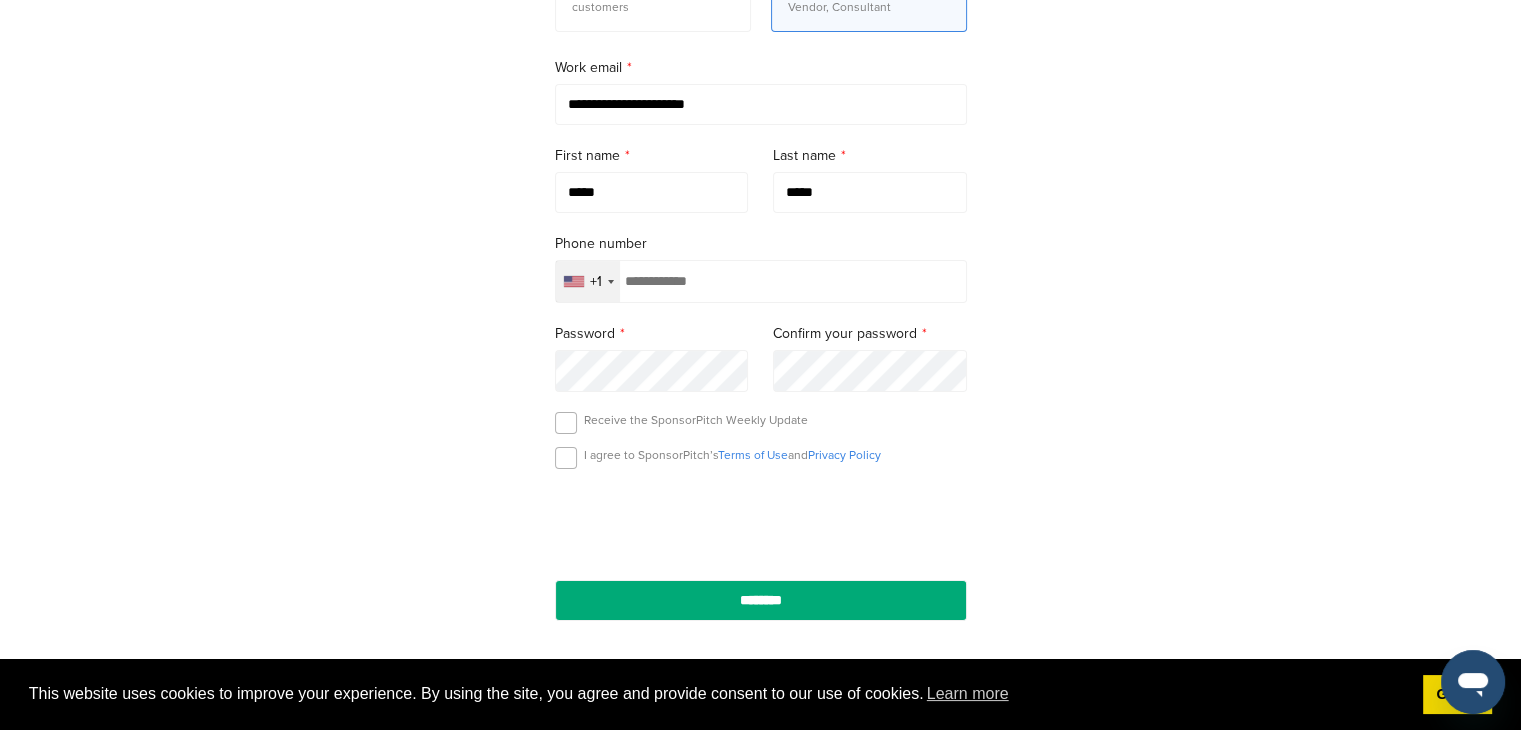 type 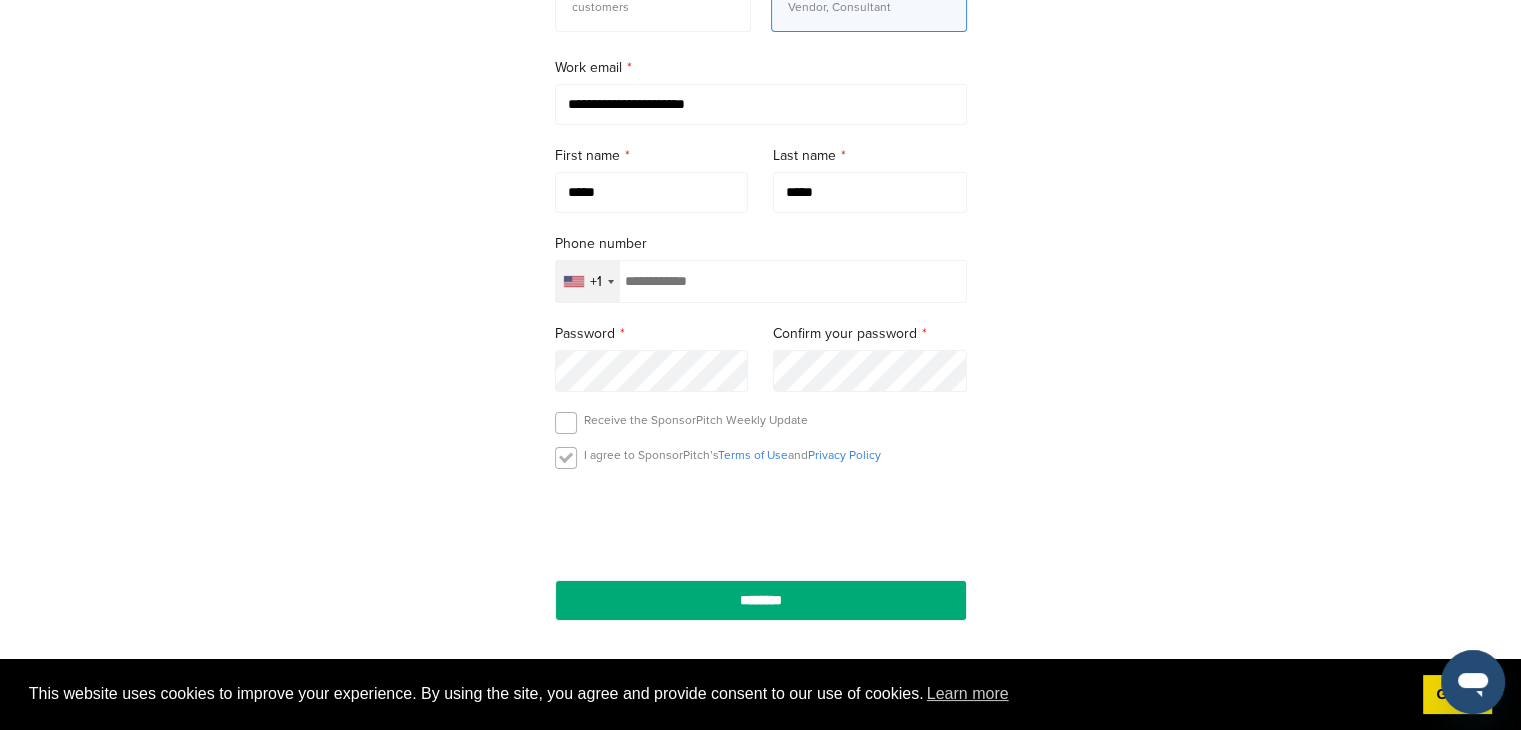 click at bounding box center [566, 458] 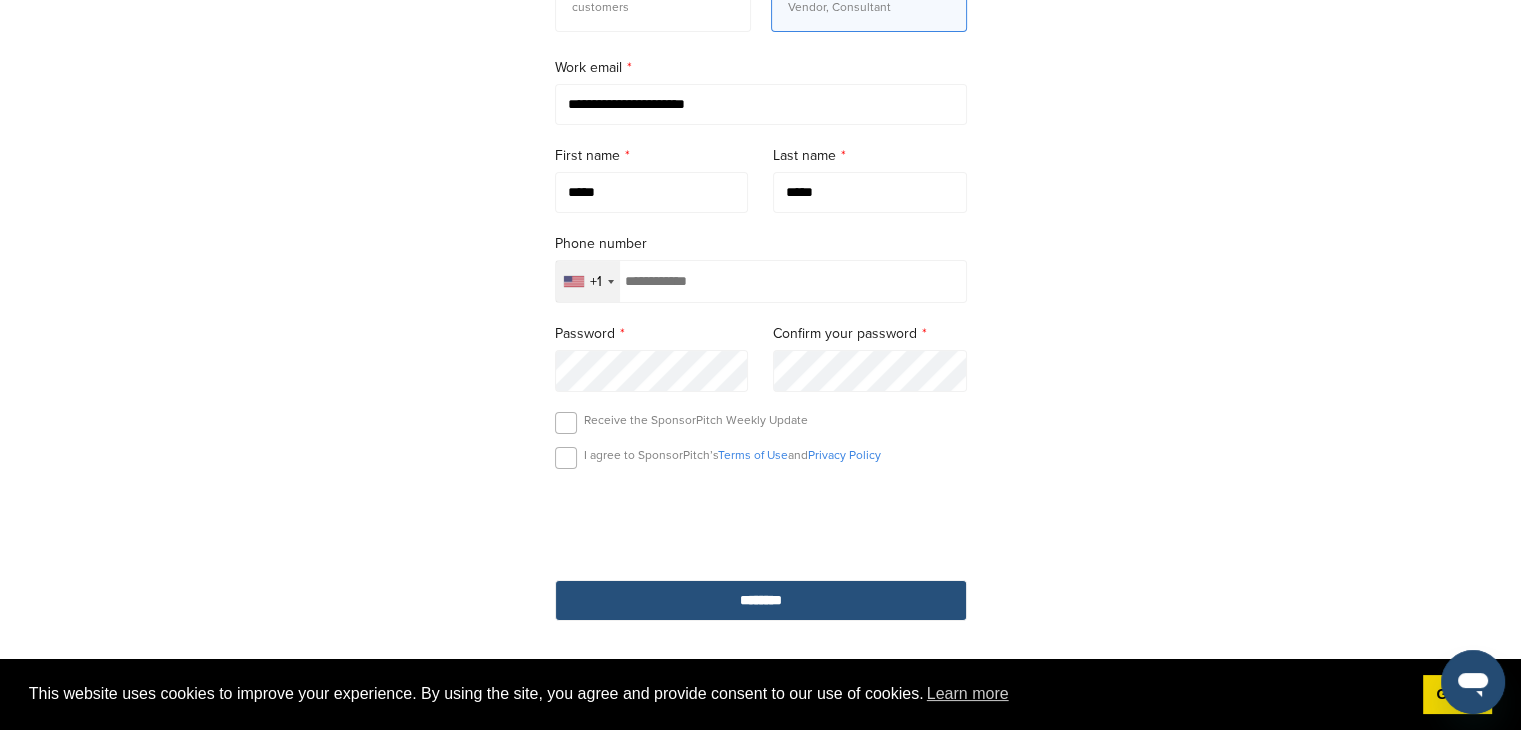 click on "********" at bounding box center [761, 600] 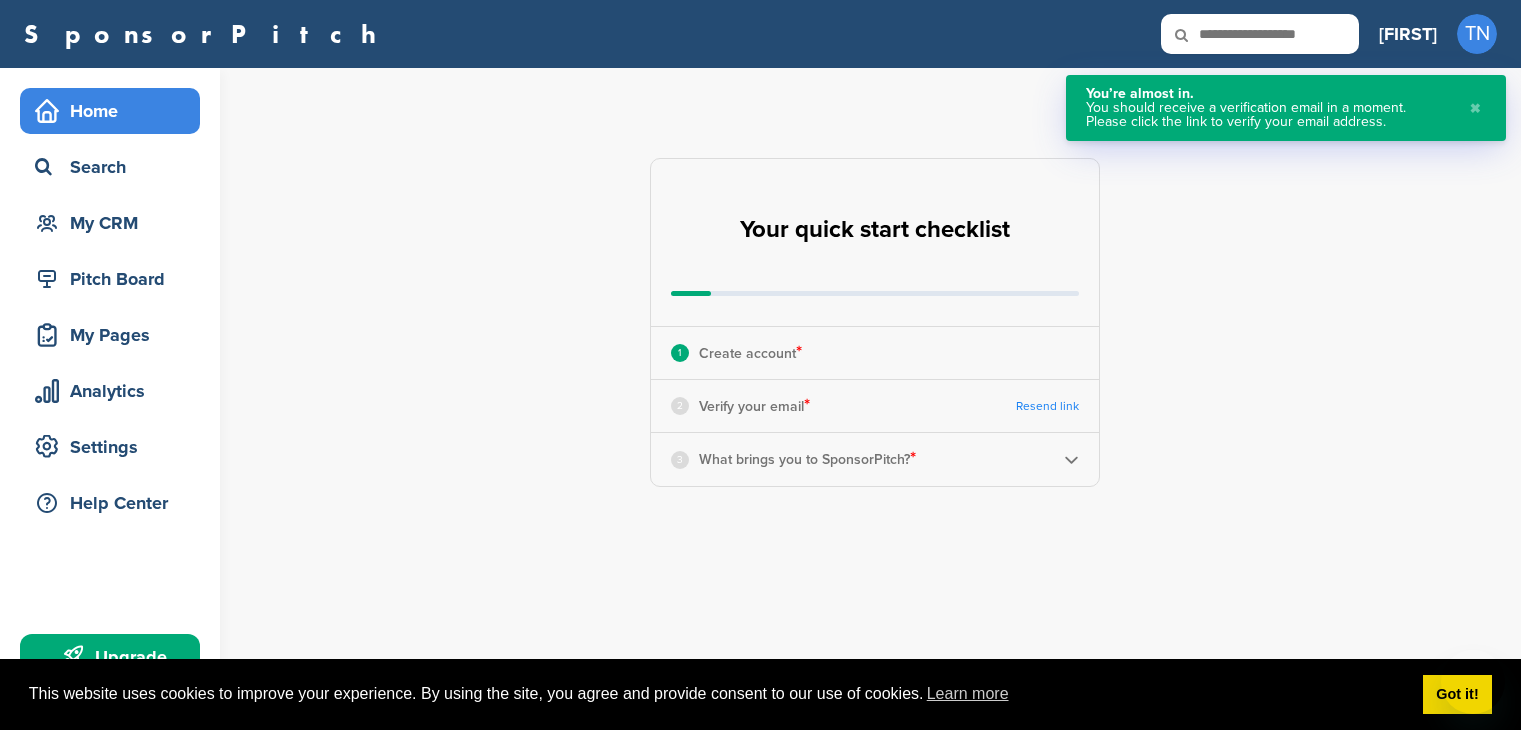 scroll, scrollTop: 0, scrollLeft: 0, axis: both 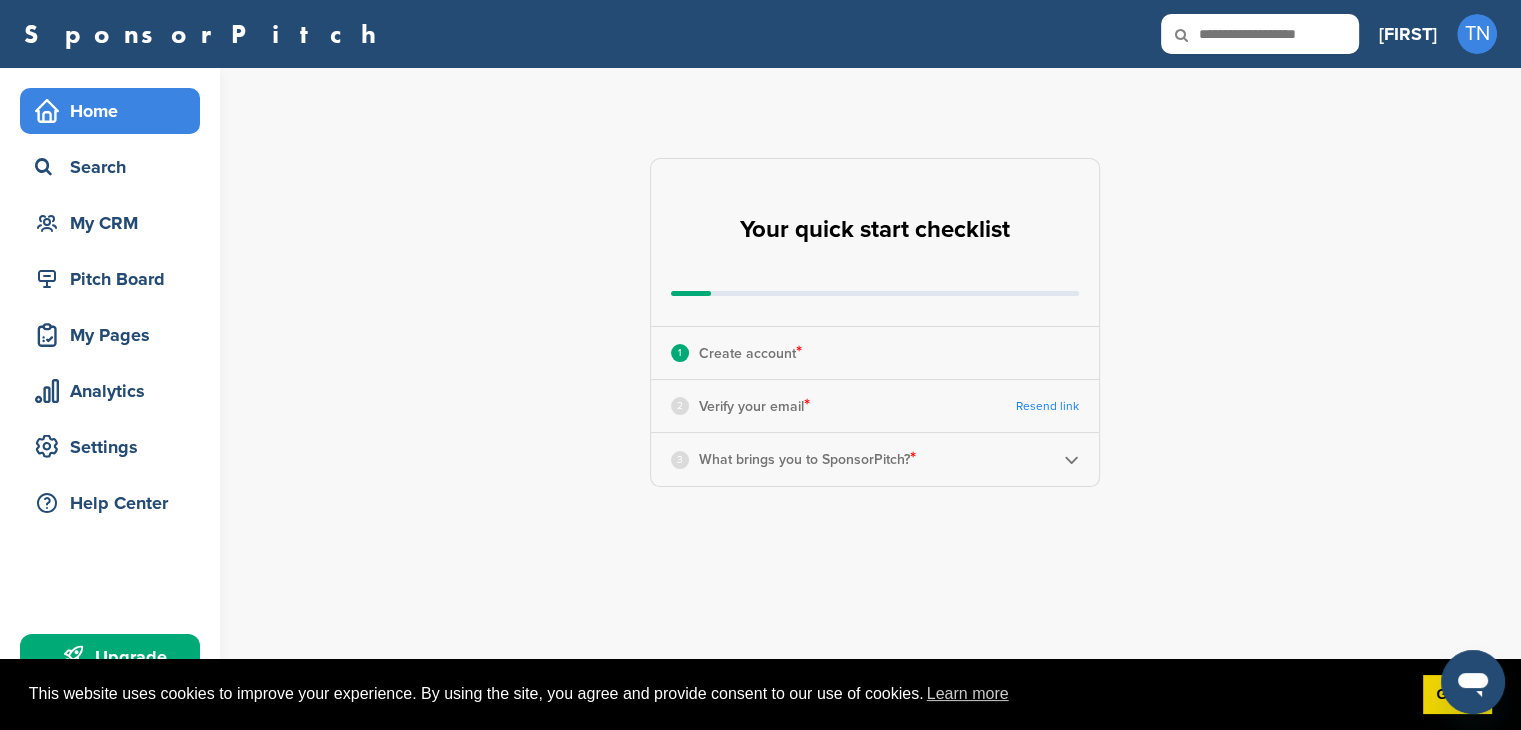 click on "SponsorPitch
Home
Search
My CRM
Pitch Board
My Pages
Analytics
Settings
Help Center
Upgrade
Tiago
TN
Getting Started
CRM
Settings
Profile
Messages
Plans & Pricing
Sign Out
Tiago
TN
Getting Started
CRM
Settings
Profile
Messages
0
Plans & Pricing
Sign Out" at bounding box center (760, 34) 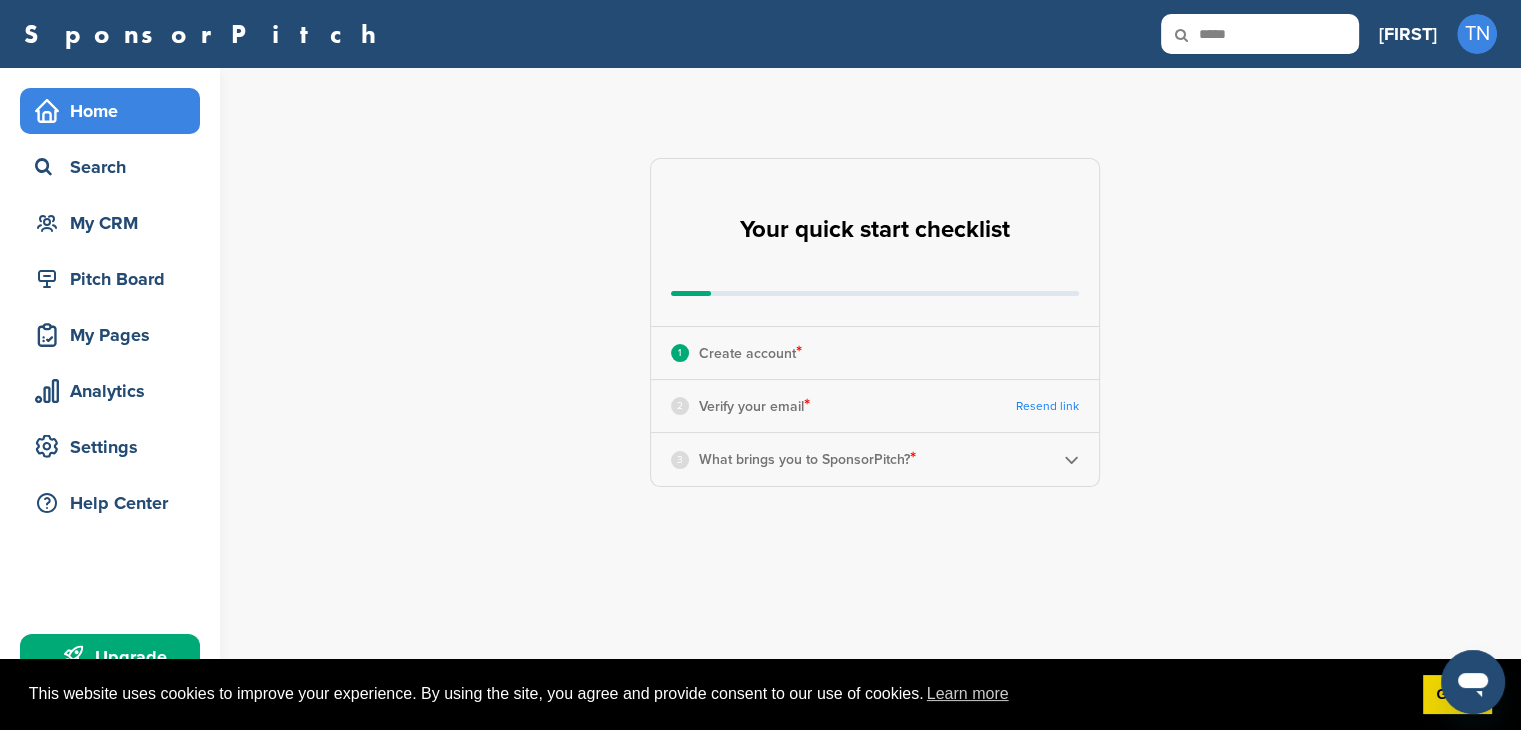 type on "*****" 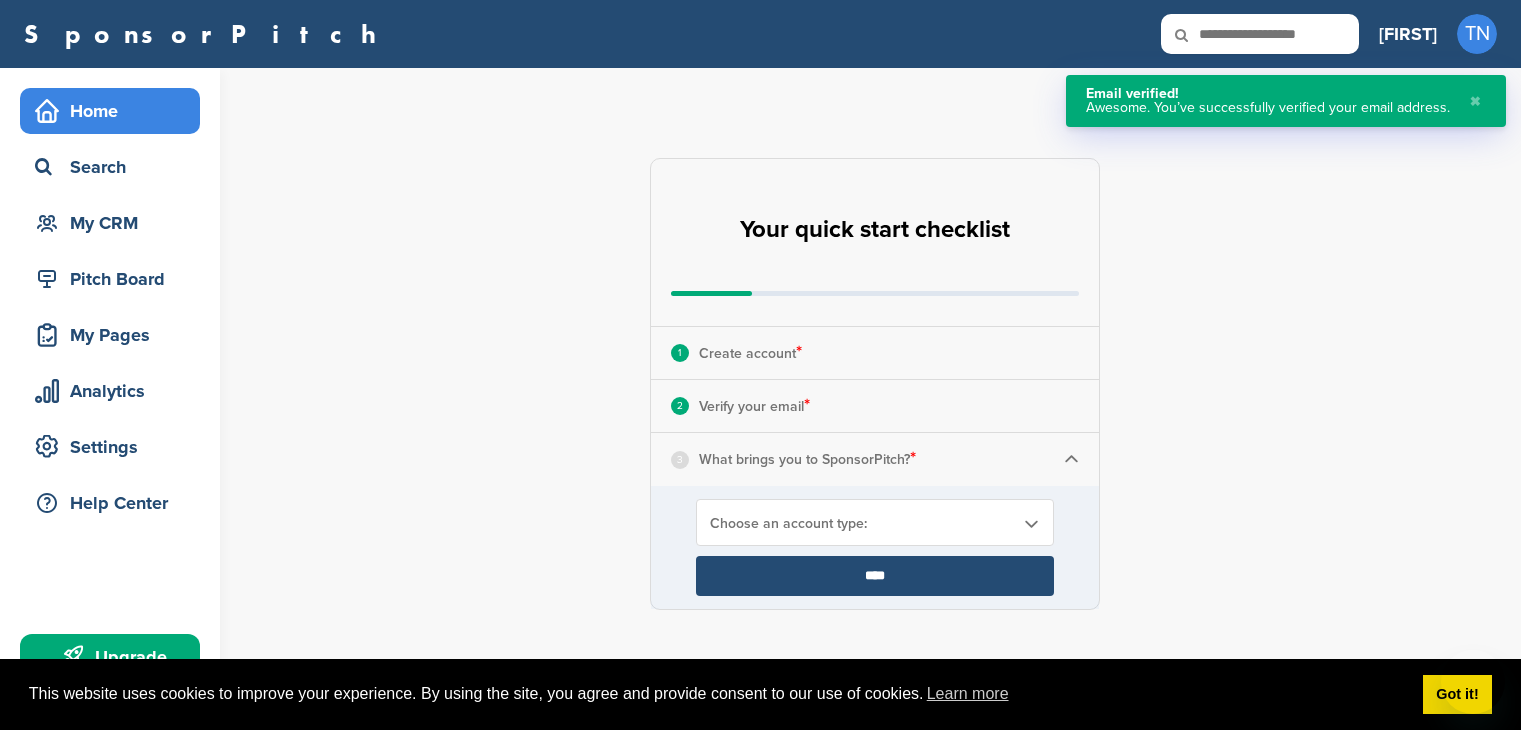 scroll, scrollTop: 0, scrollLeft: 0, axis: both 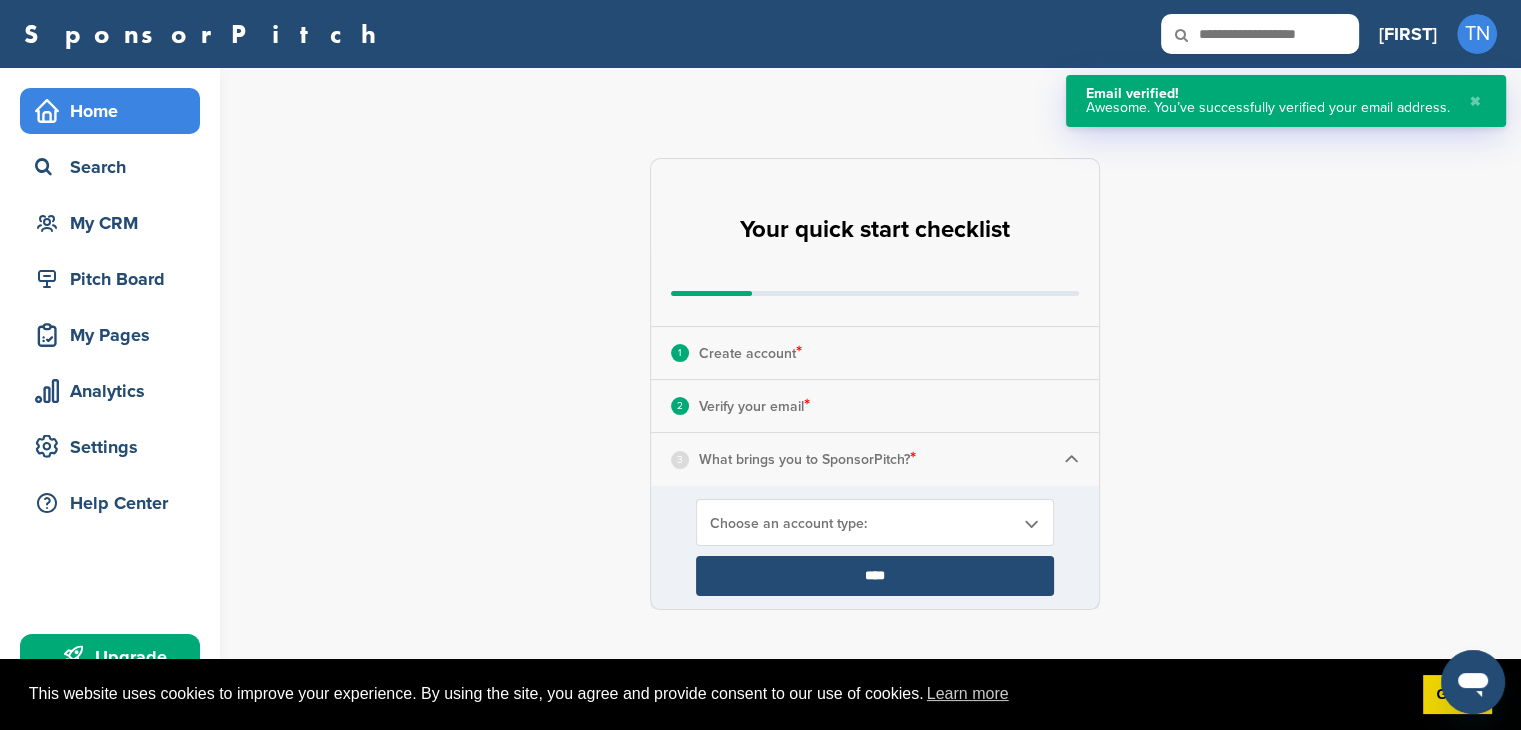 click on "Choose an account type:" at bounding box center (875, 522) 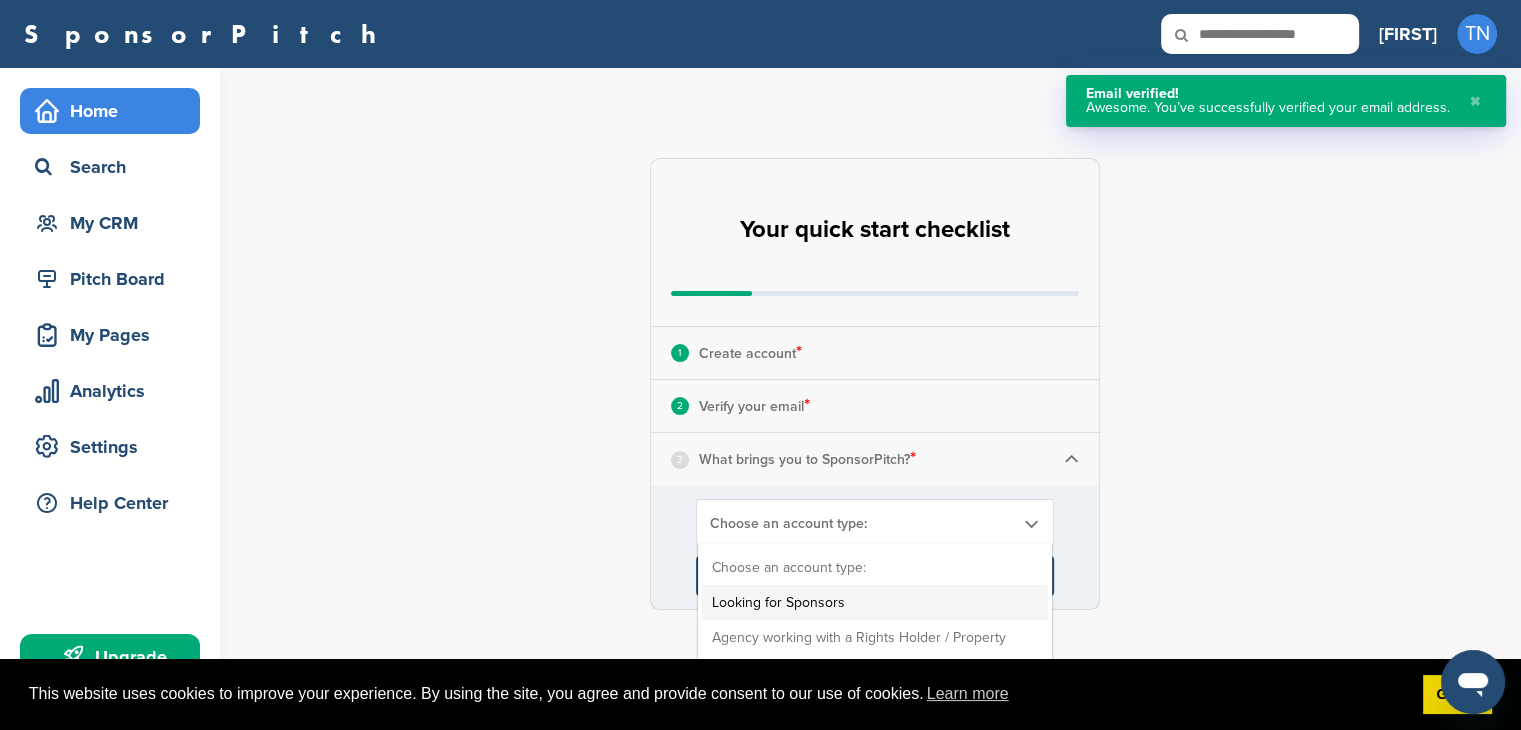 click on "Looking for Sponsors" at bounding box center [875, 602] 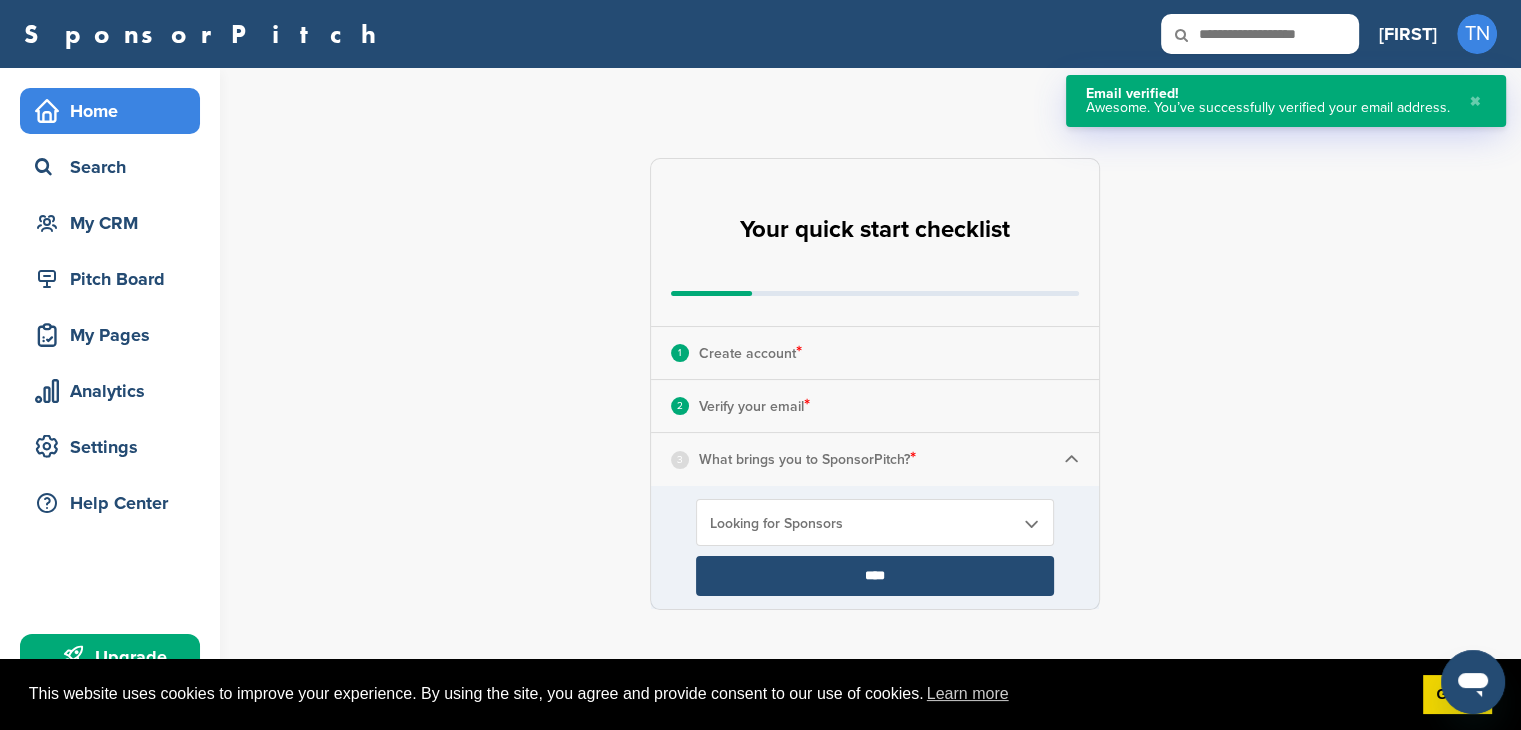 click on "**********" at bounding box center [875, 547] 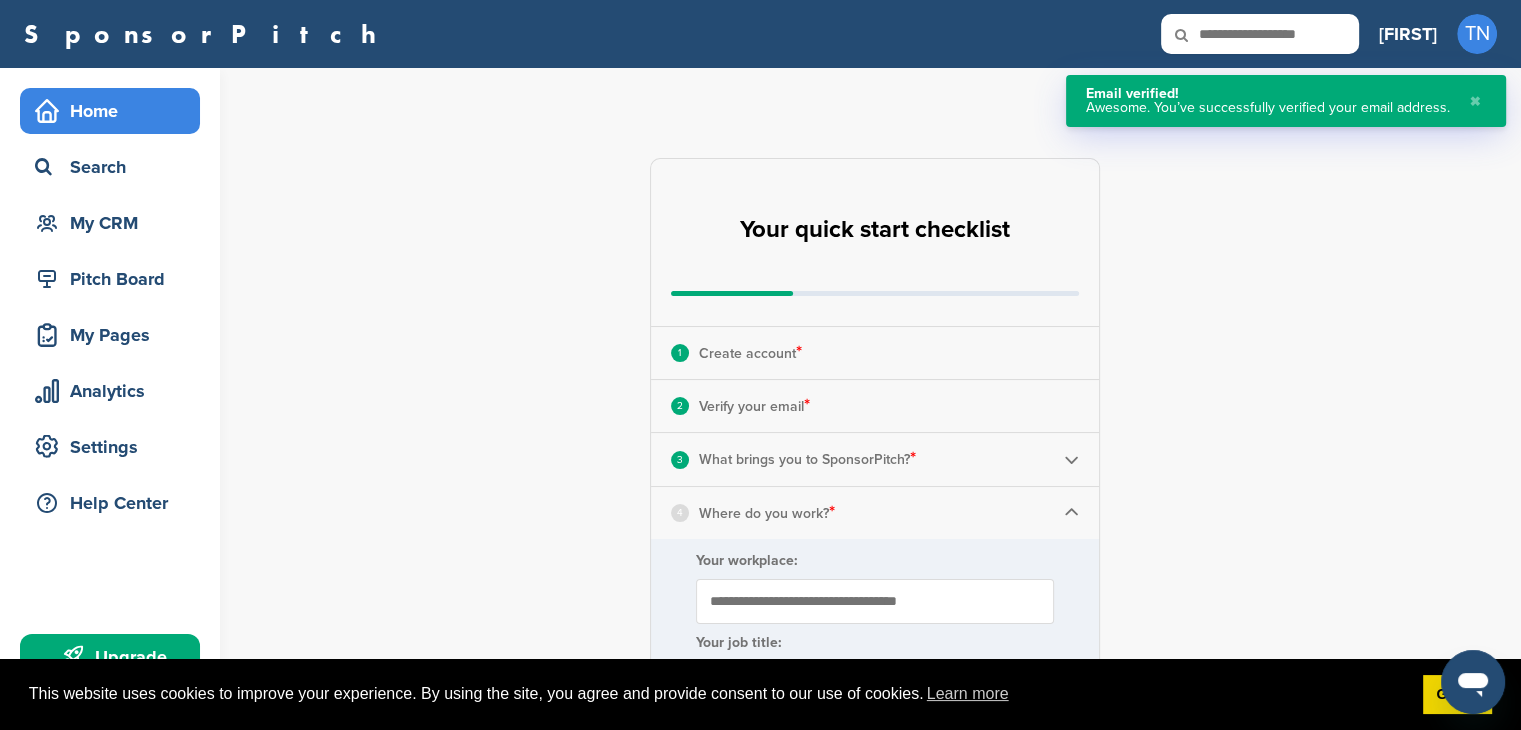 click on "Your workplace:" at bounding box center [875, 601] 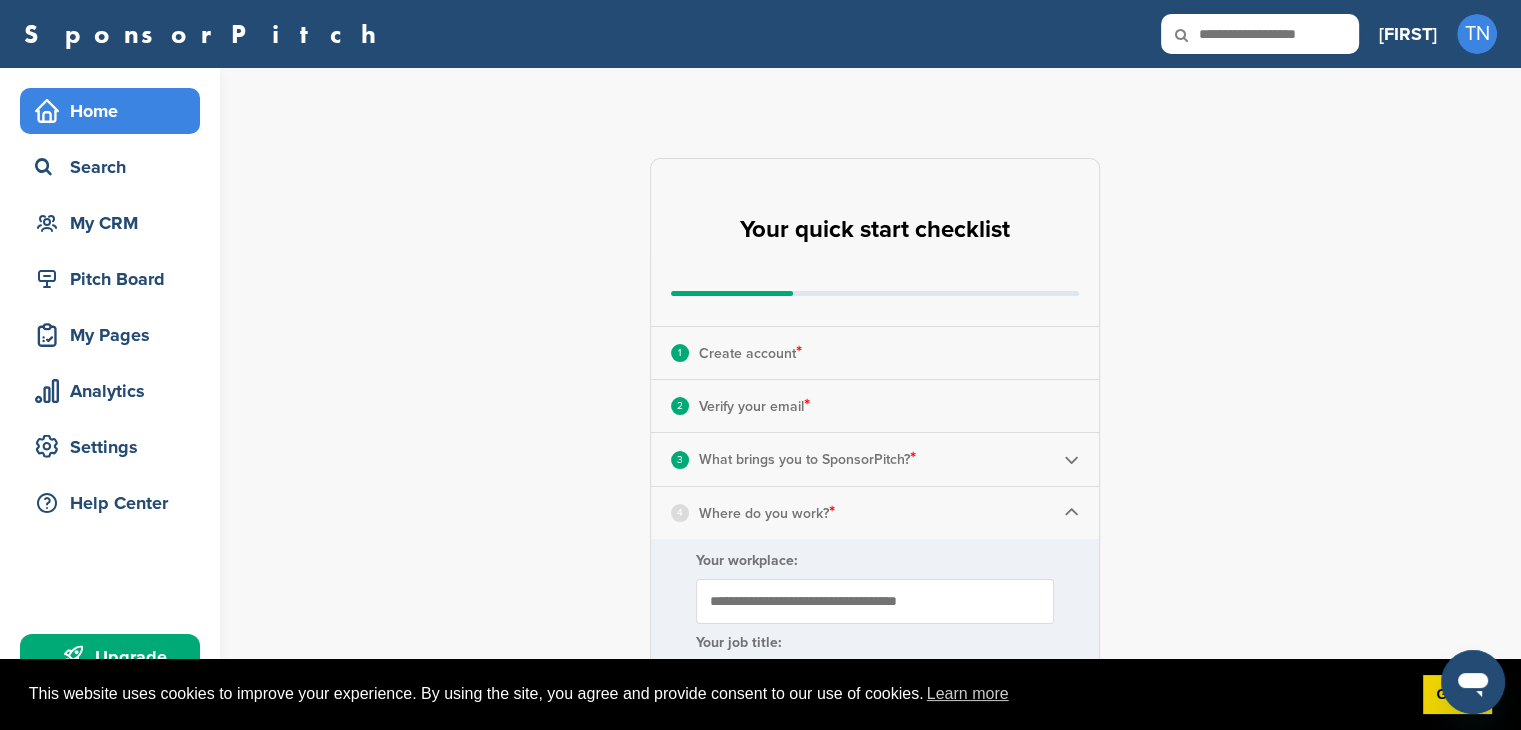 type on "**********" 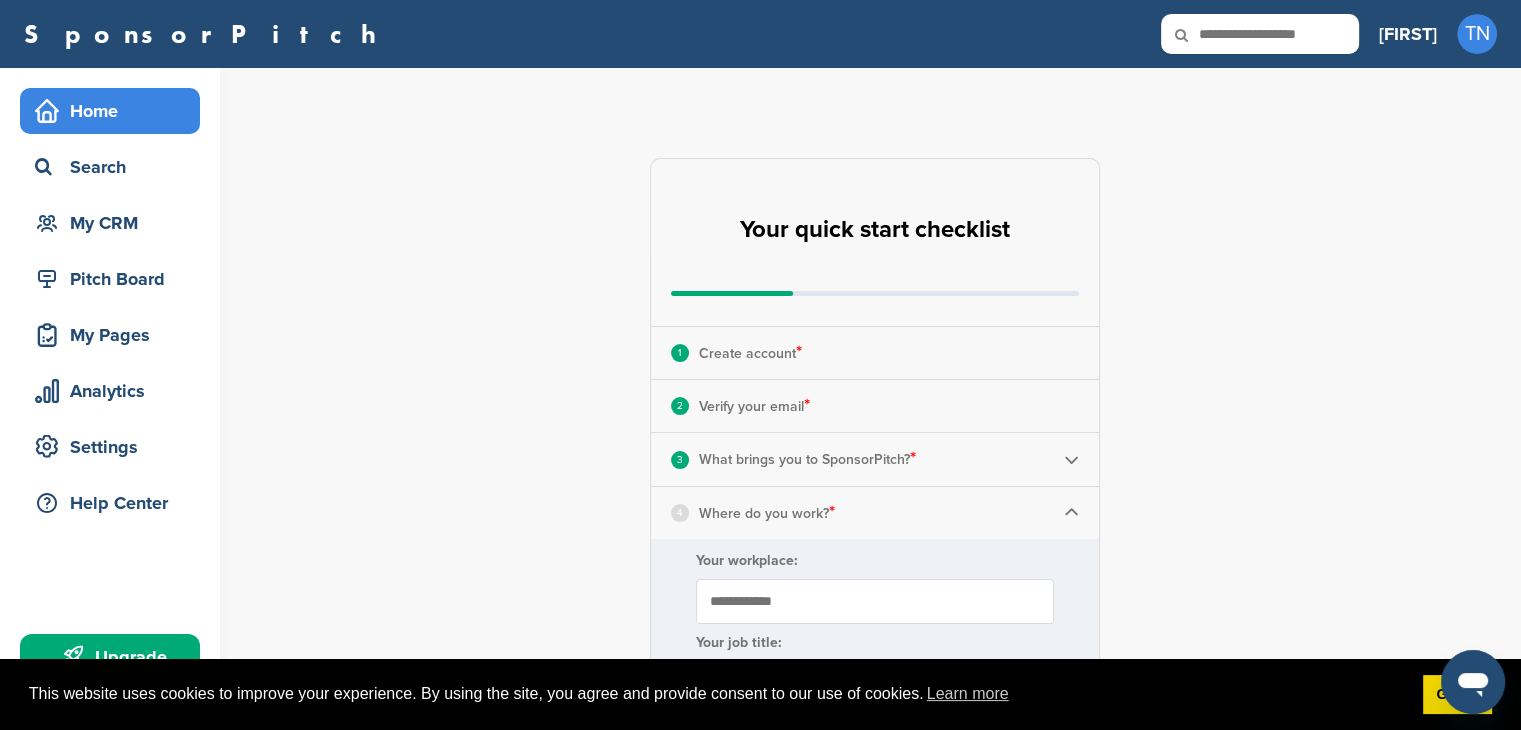 drag, startPoint x: 1510, startPoint y: 180, endPoint x: 1535, endPoint y: 163, distance: 30.232433 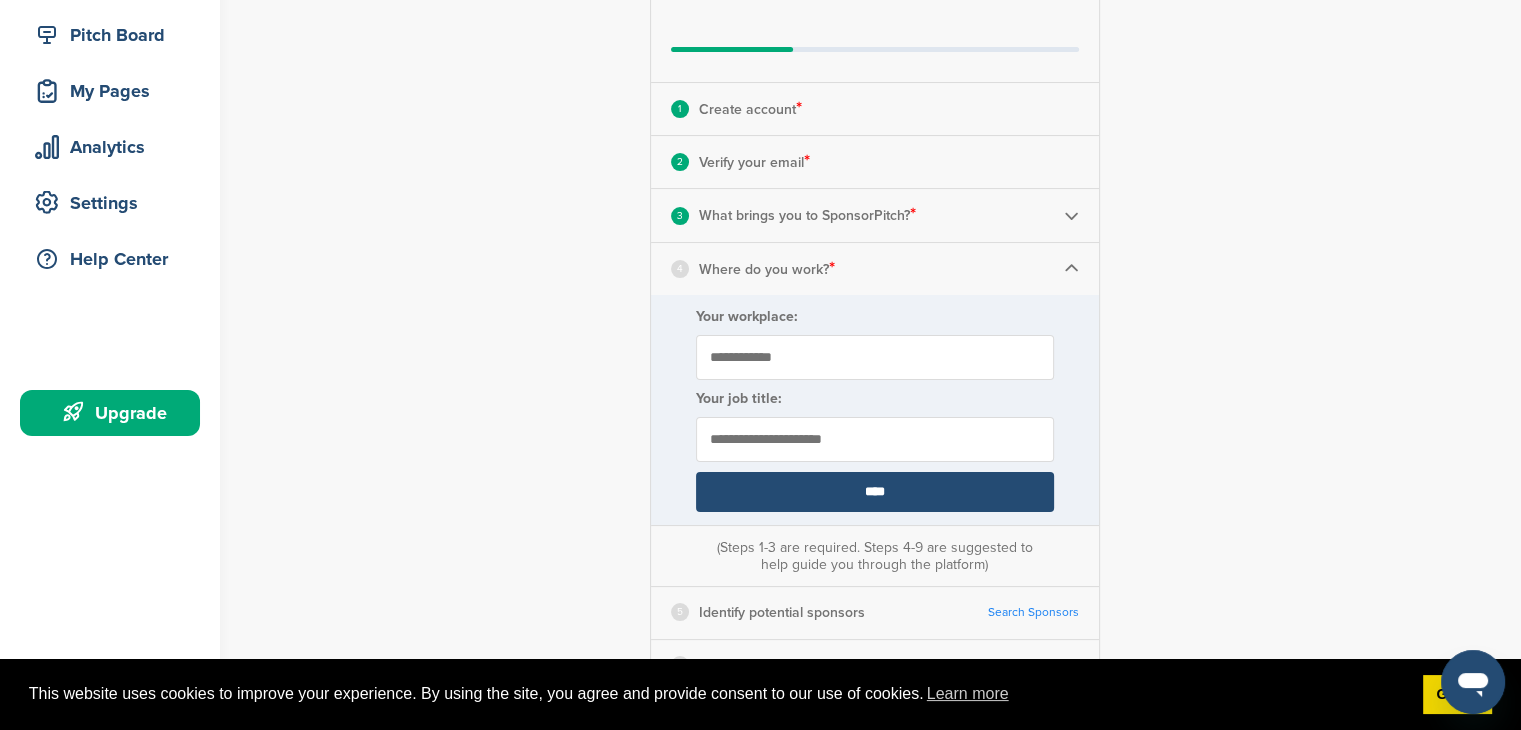 scroll, scrollTop: 317, scrollLeft: 0, axis: vertical 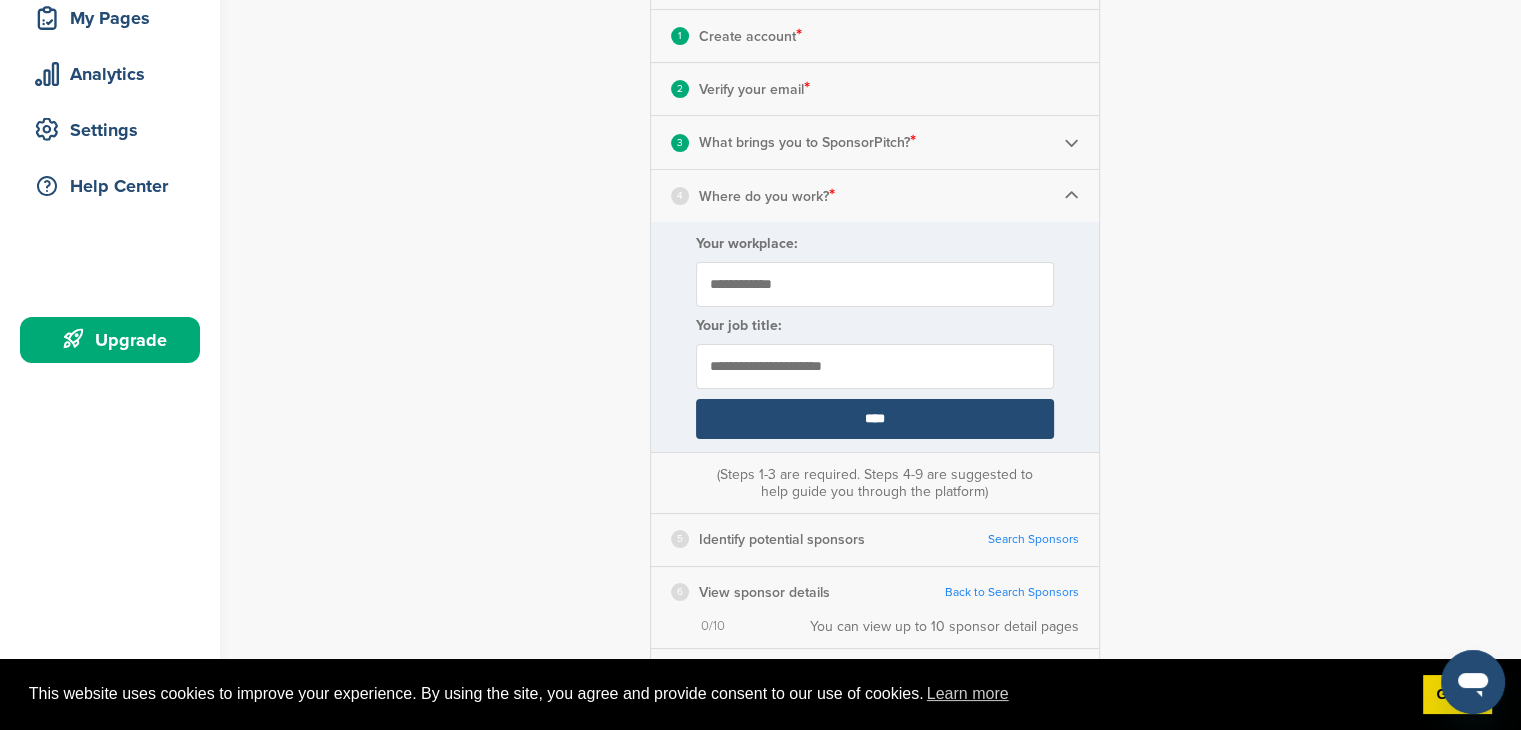 click at bounding box center [875, 366] 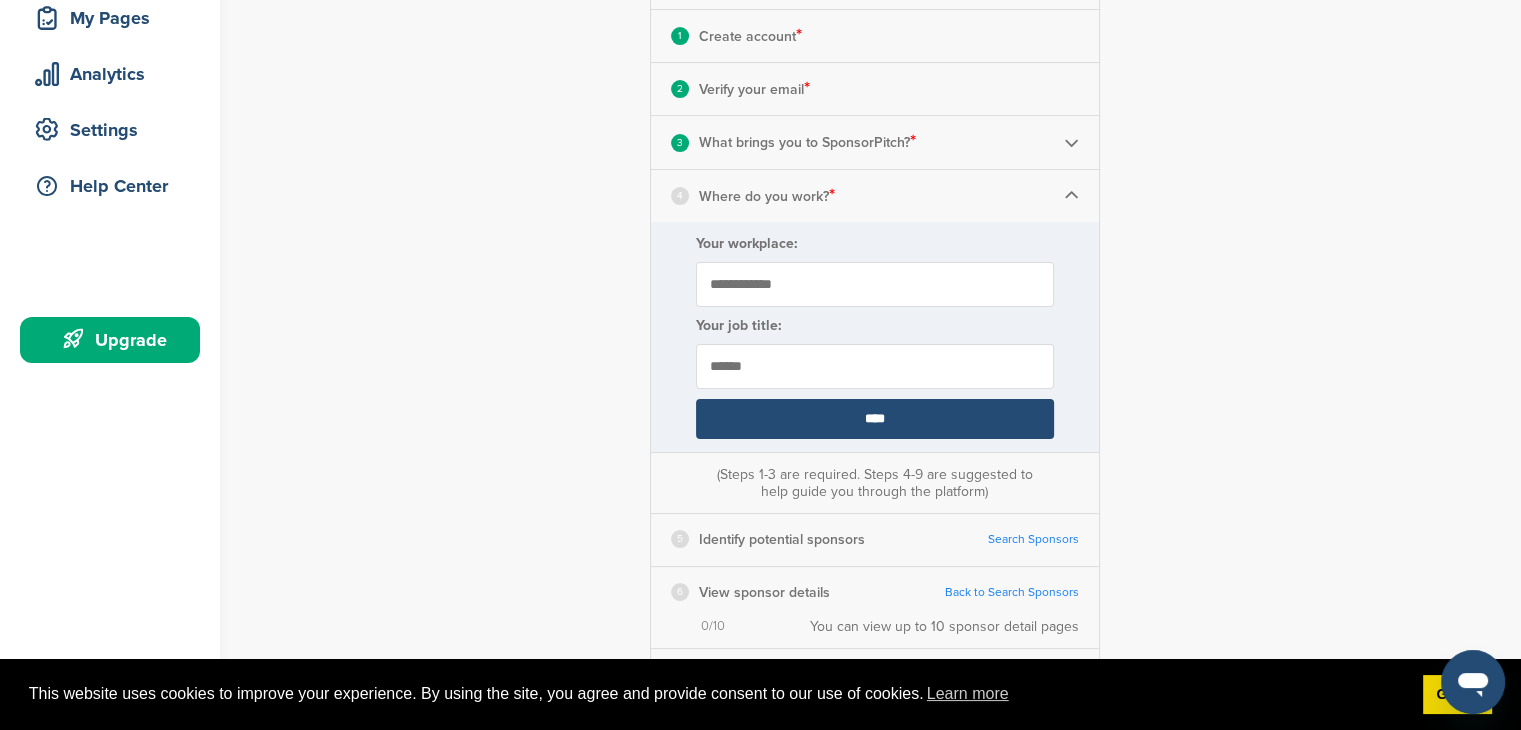 type on "******" 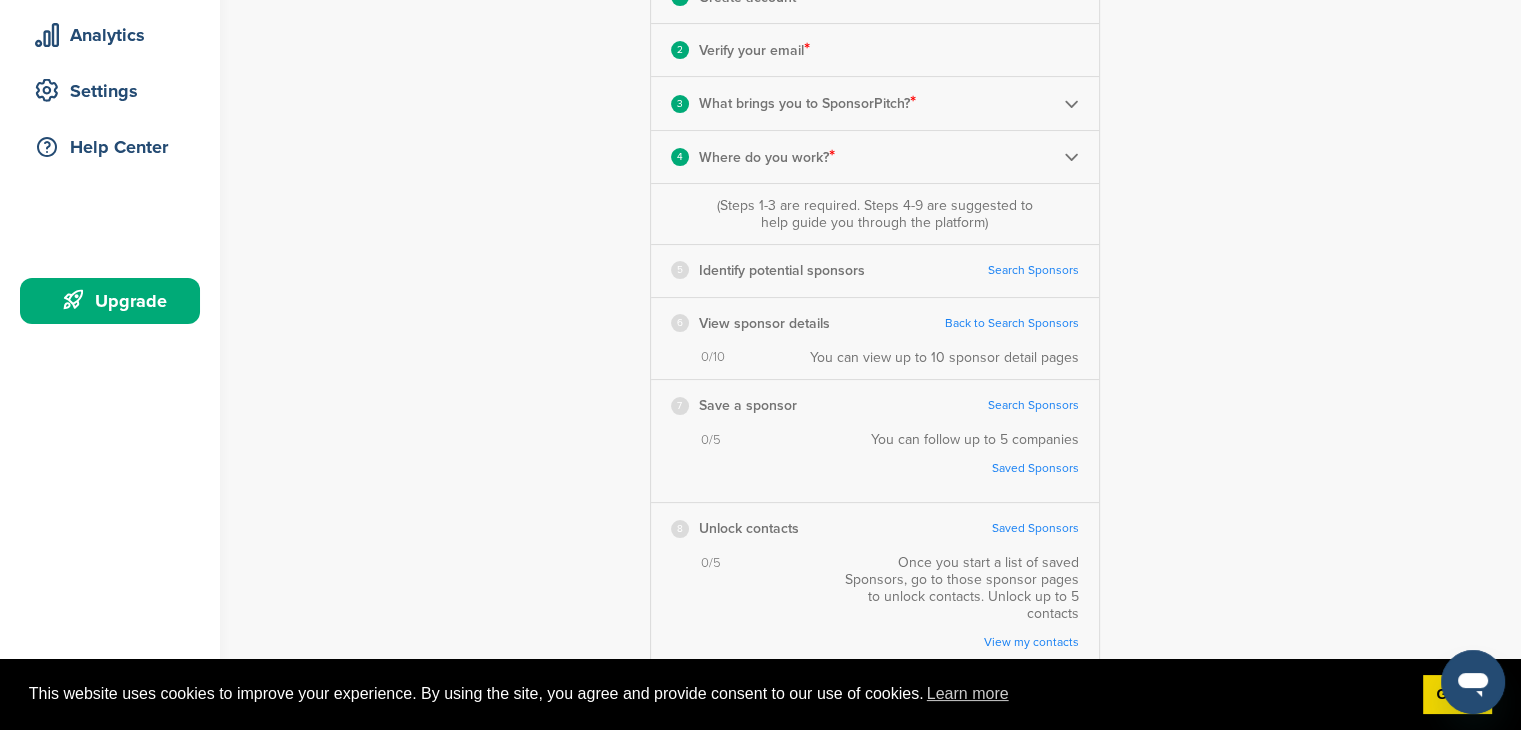 scroll, scrollTop: 362, scrollLeft: 0, axis: vertical 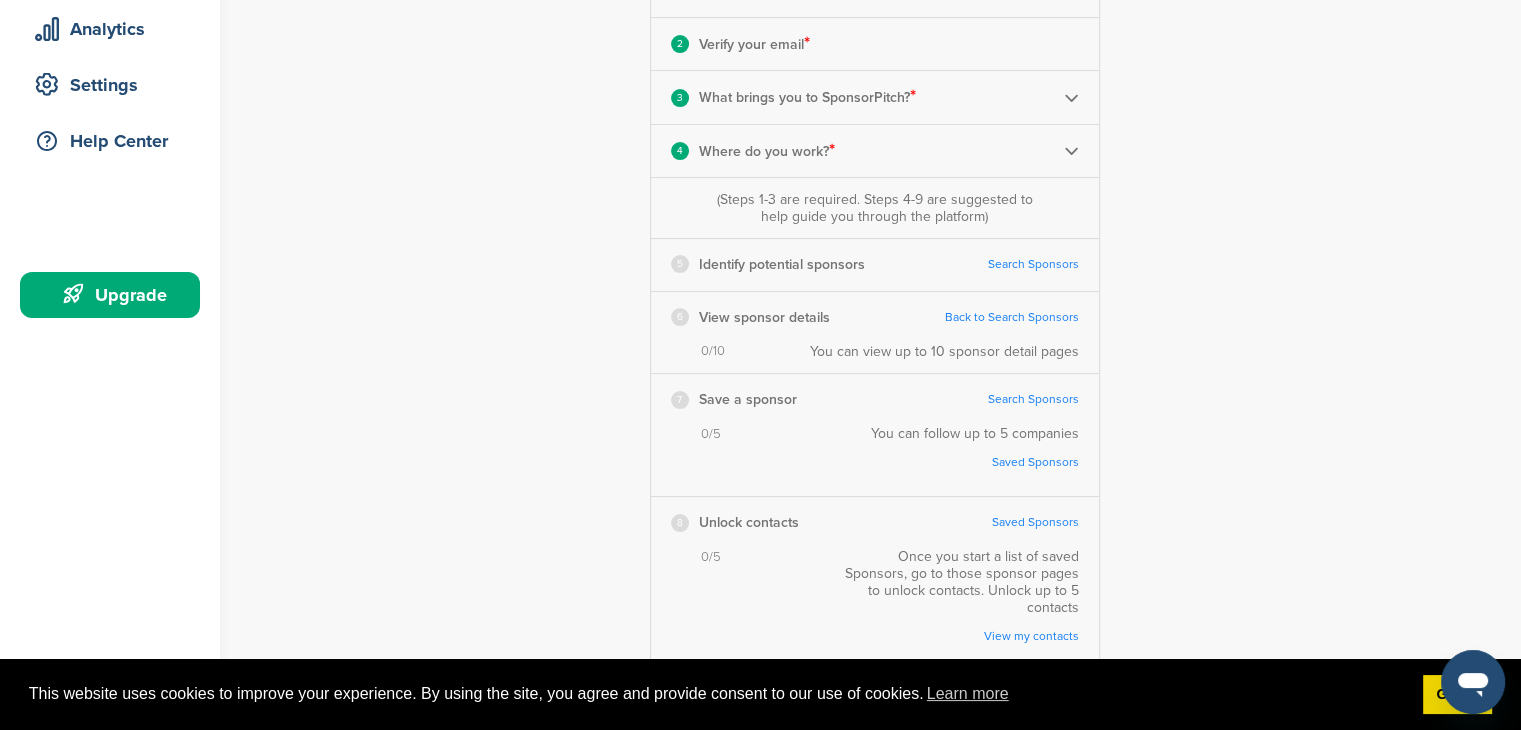 click on "Search Sponsors" at bounding box center [1033, 264] 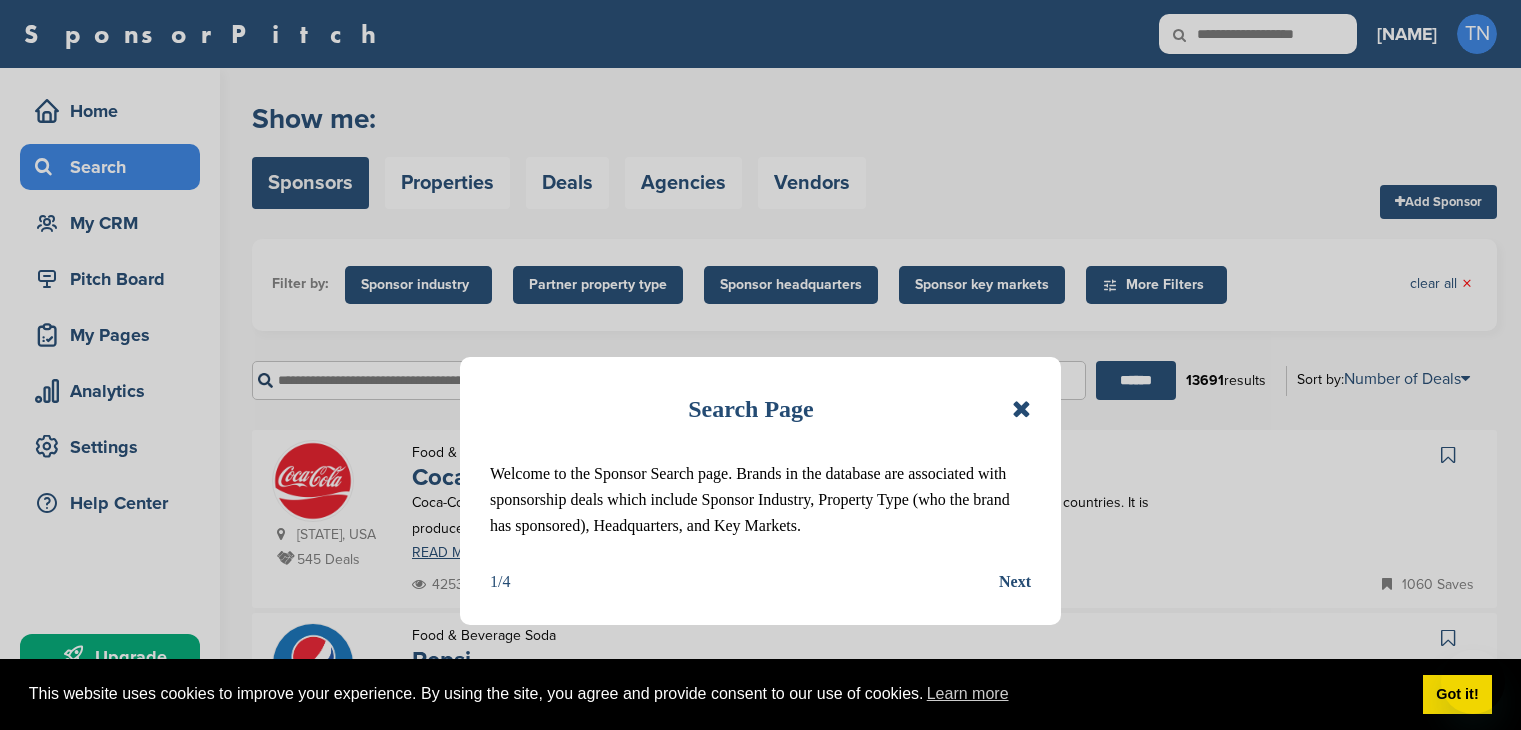 scroll, scrollTop: 0, scrollLeft: 0, axis: both 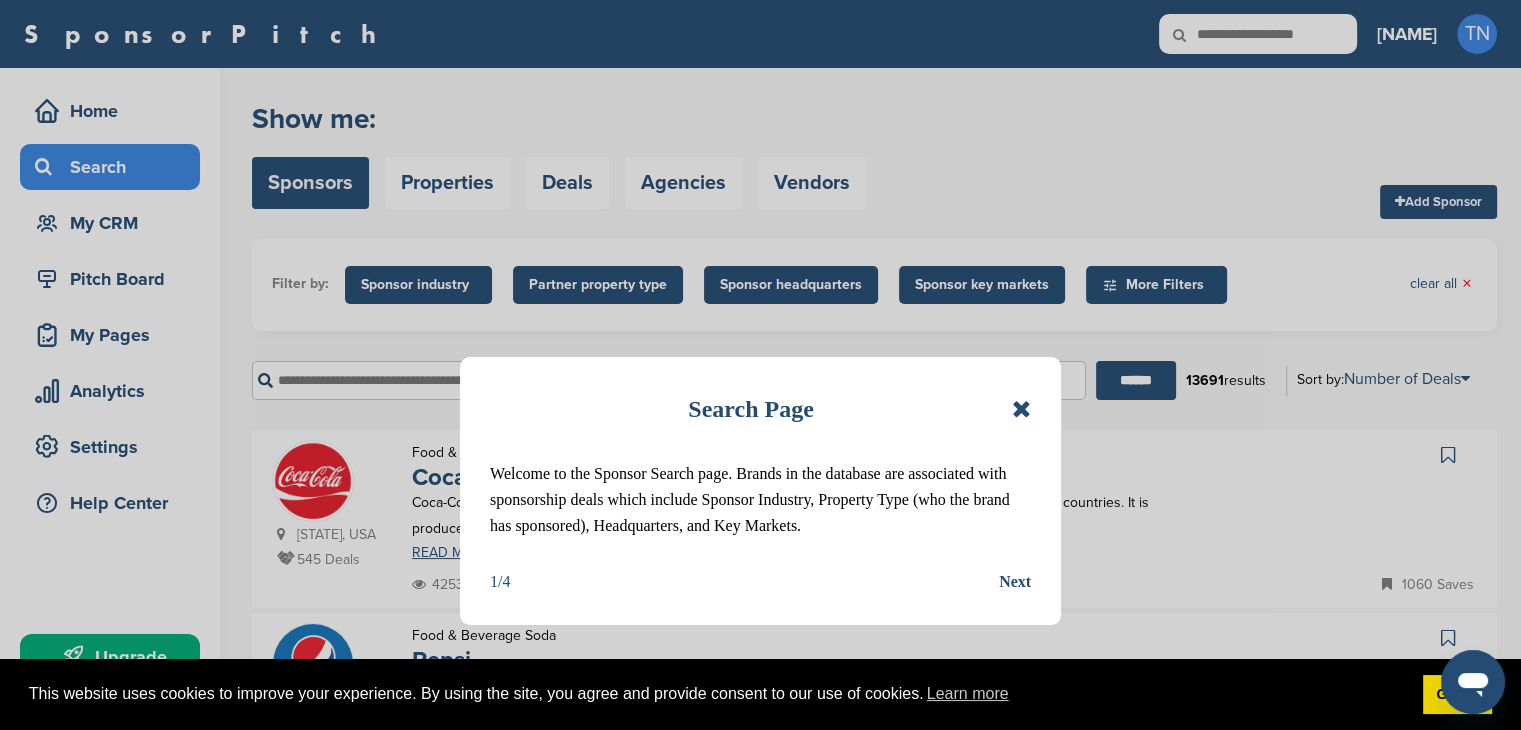 click on "Next" at bounding box center [1015, 582] 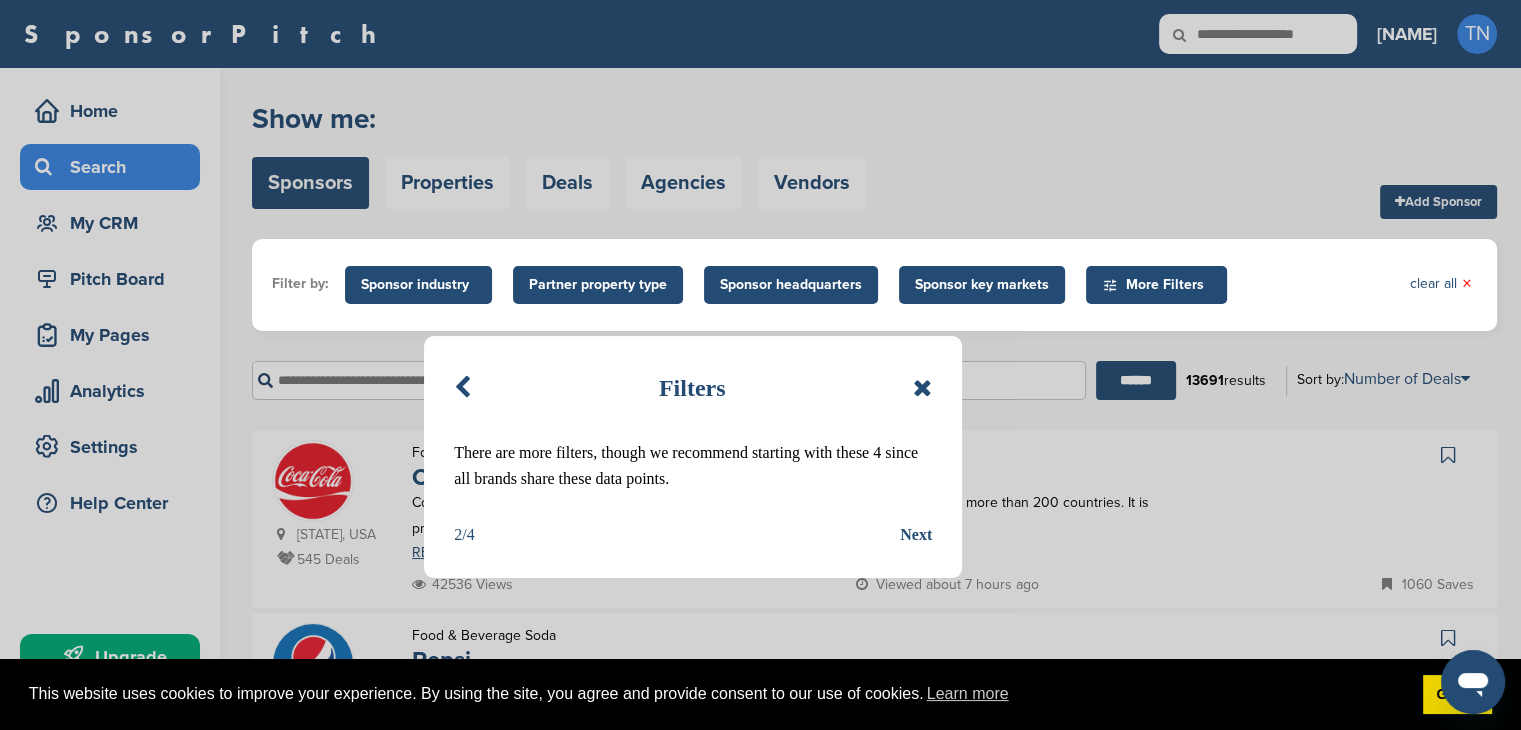 click on "Next" at bounding box center [916, 535] 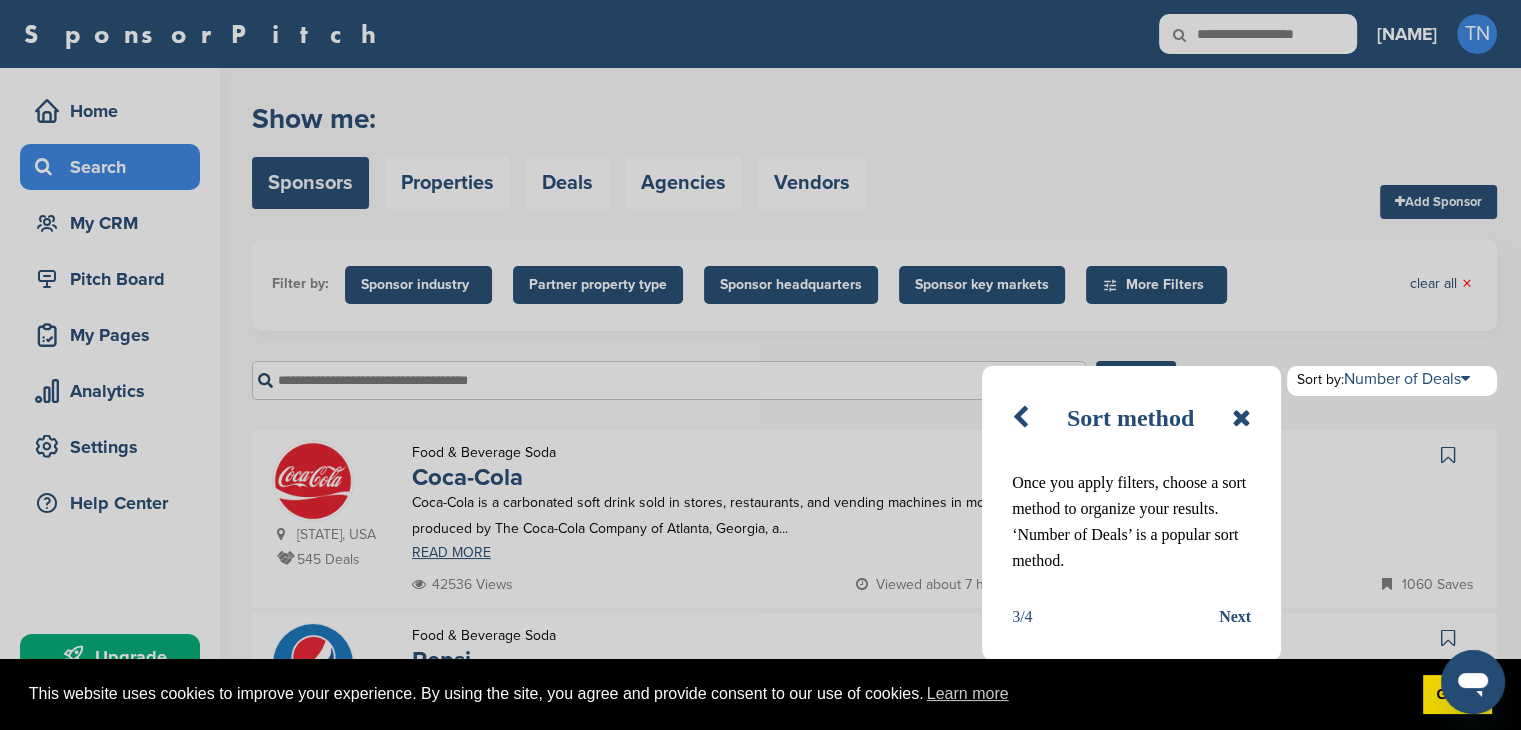 click on "Next" at bounding box center (1235, 617) 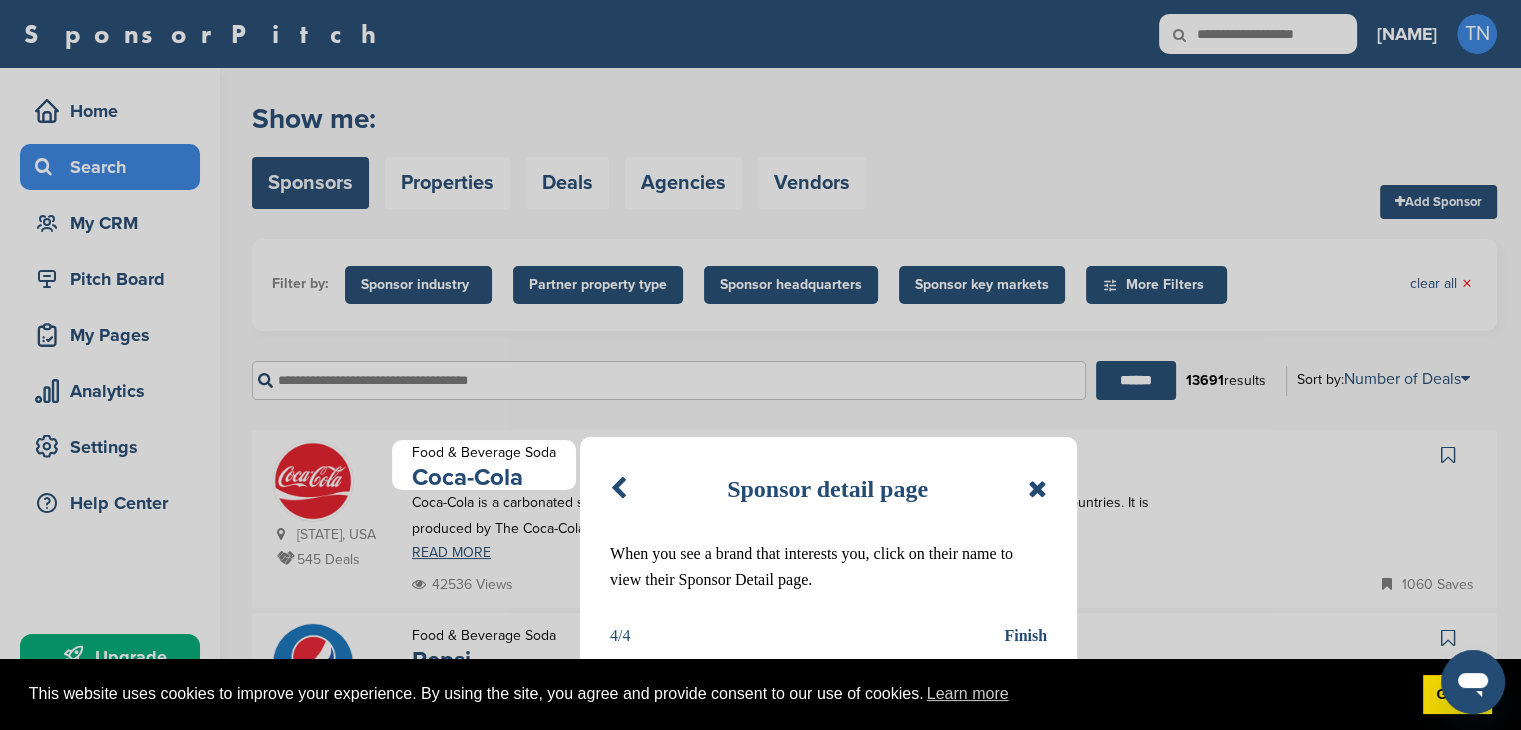 click on "Sponsor detail page
When you see a brand that interests you, click on their name to view their Sponsor Detail page.
4/4
Finish" at bounding box center (828, 558) 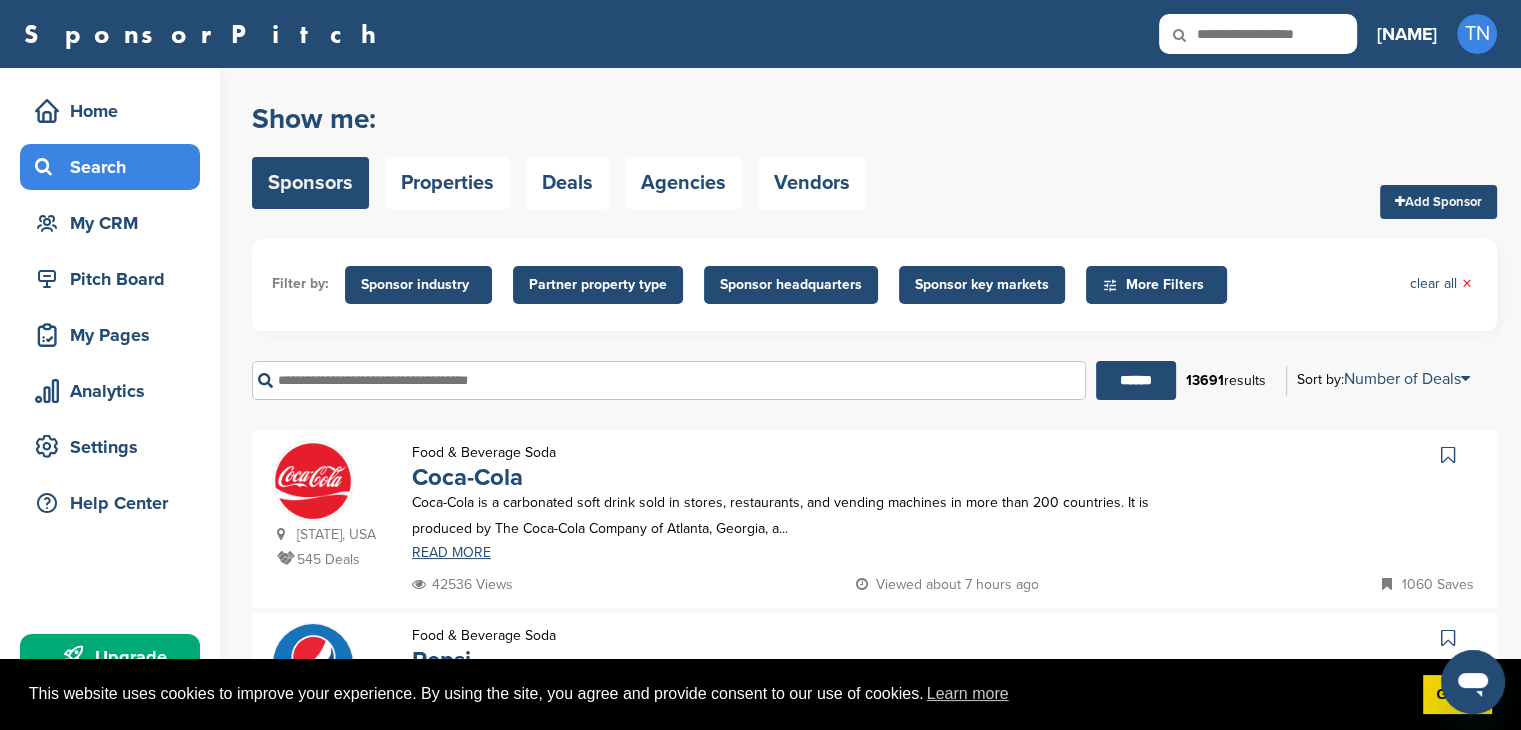 click at bounding box center (1258, 34) 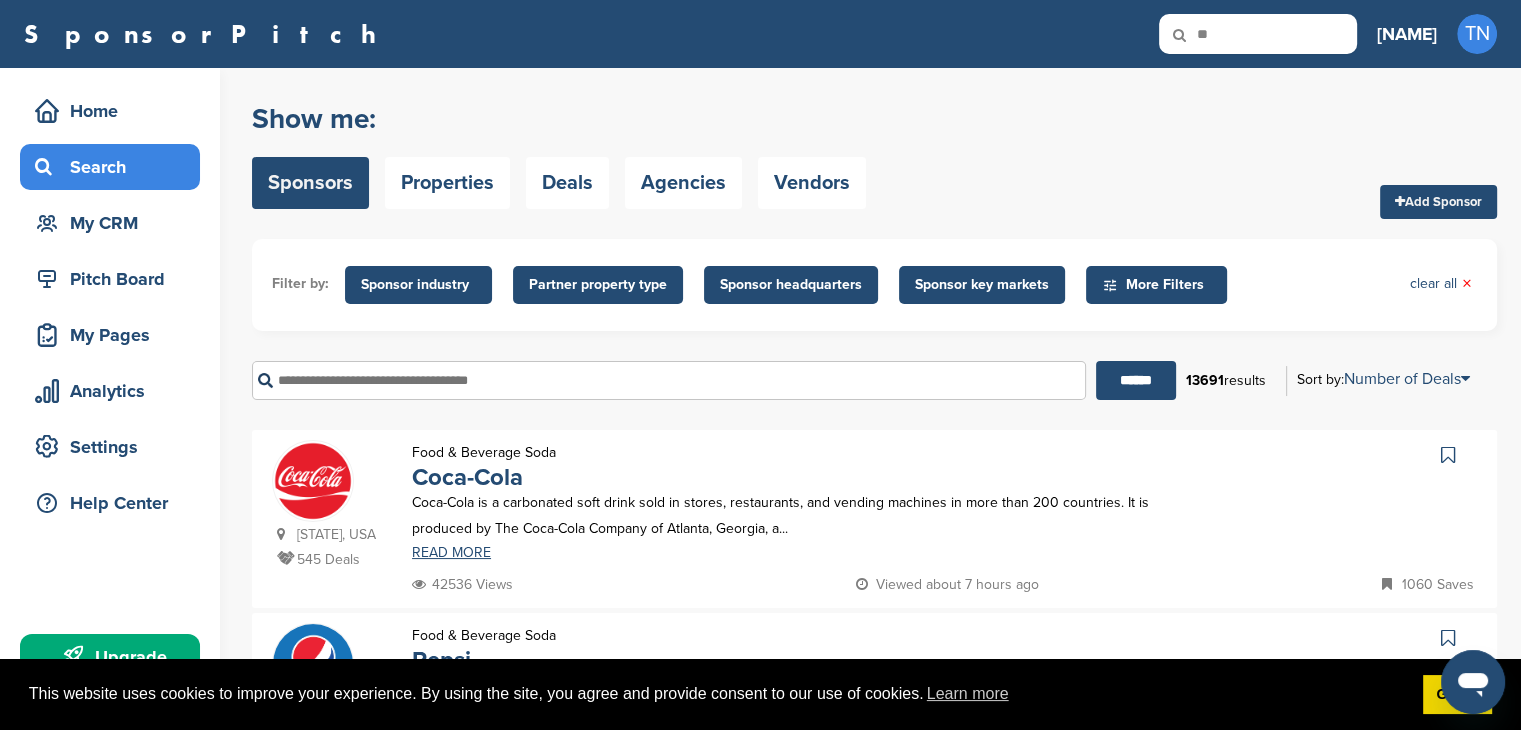 type on "*" 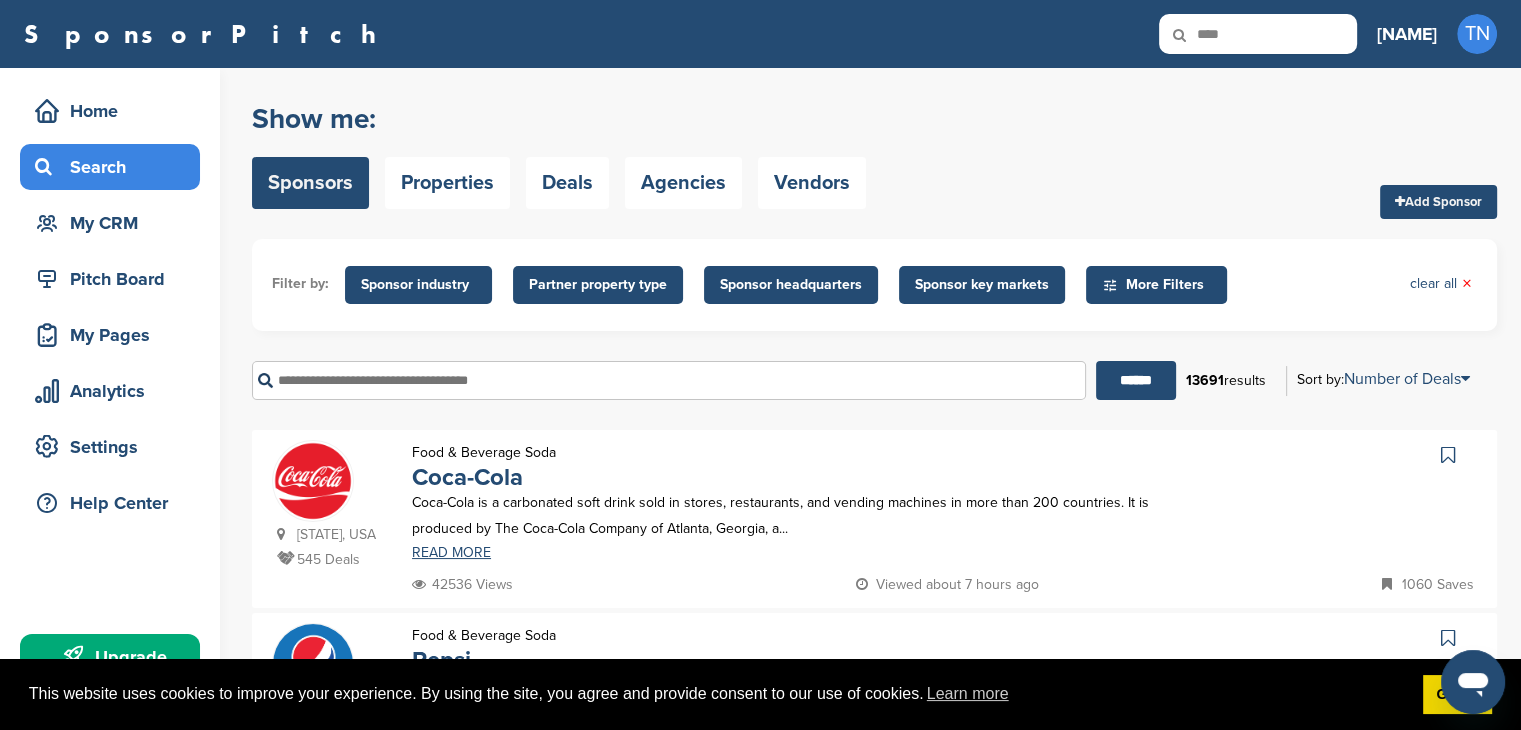type on "****" 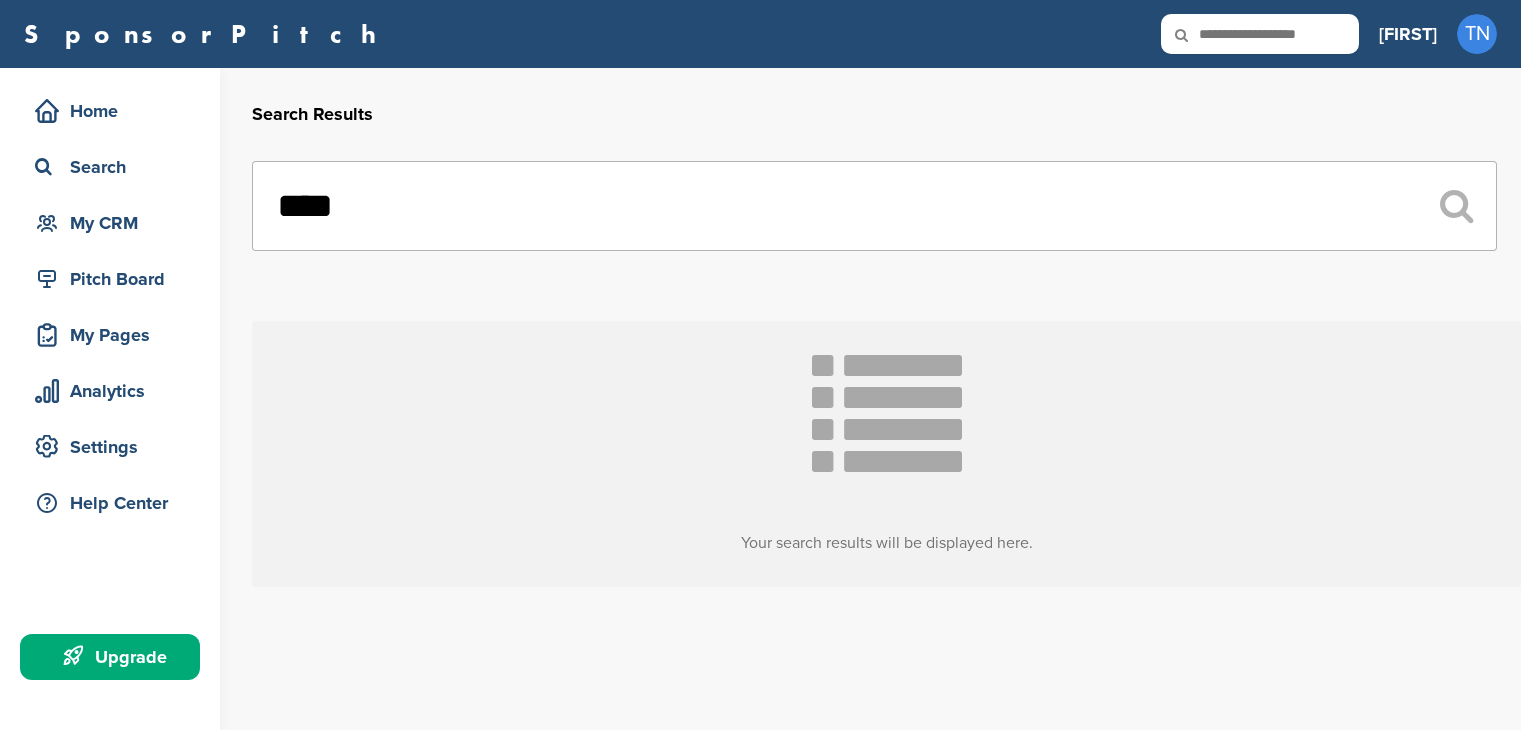 scroll, scrollTop: 0, scrollLeft: 0, axis: both 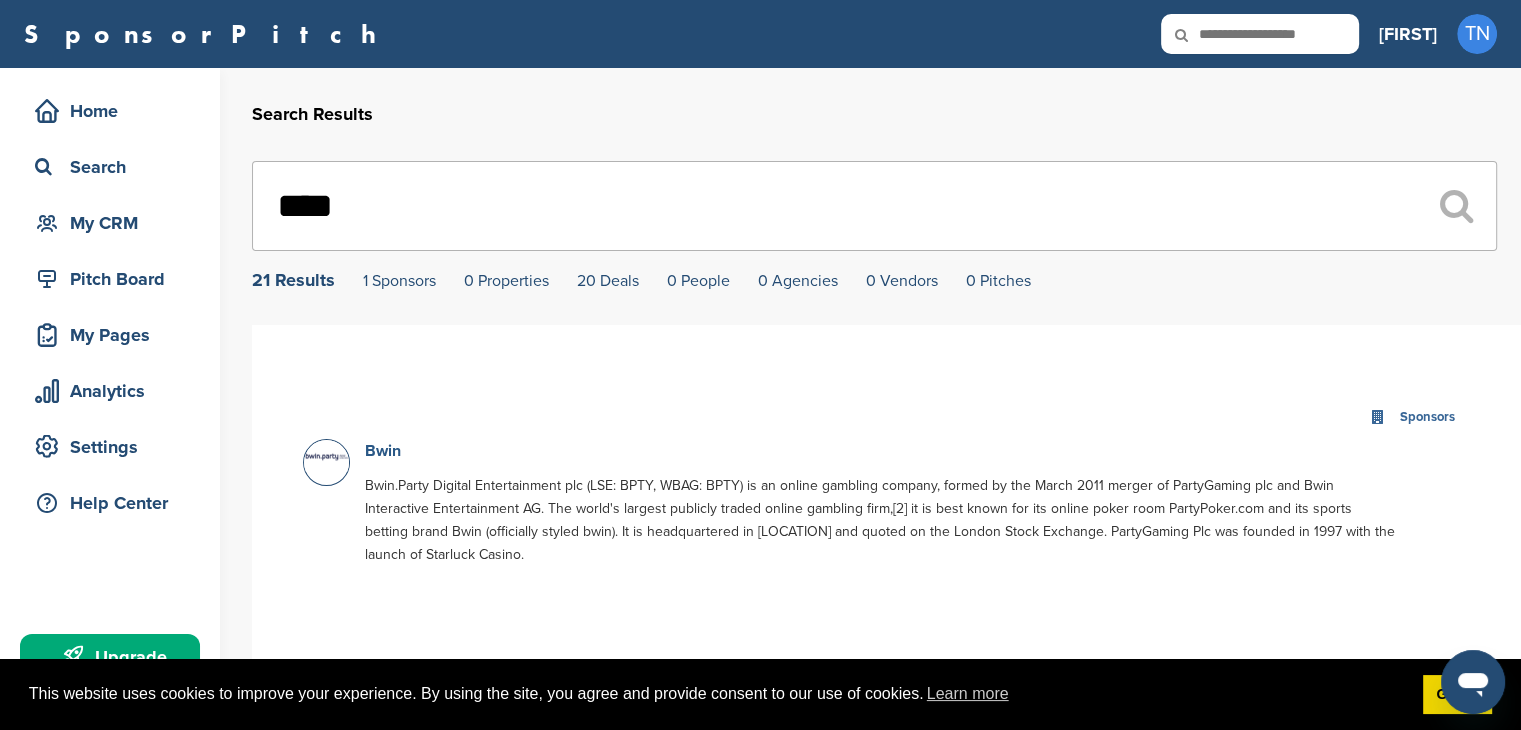click on "Bwin" at bounding box center [383, 451] 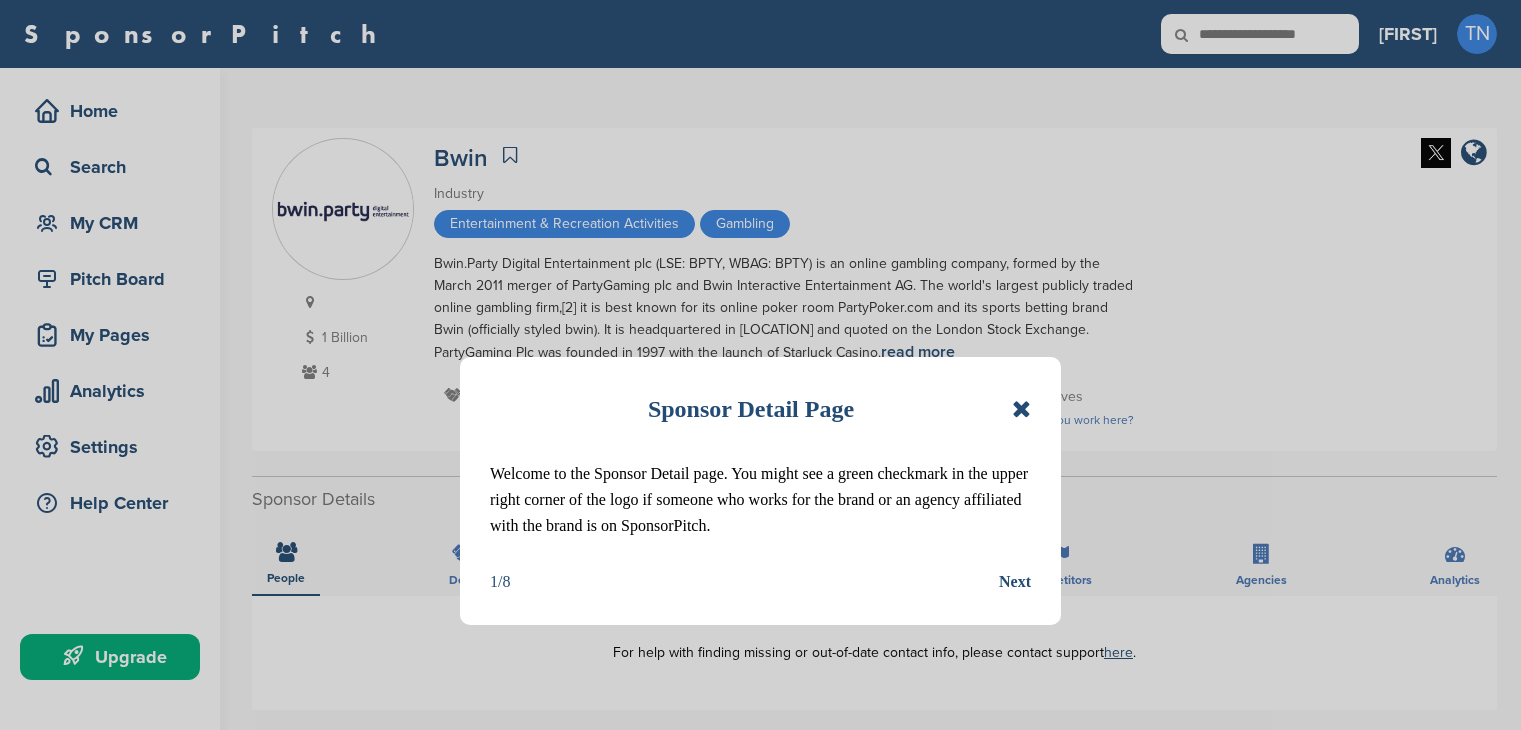 scroll, scrollTop: 0, scrollLeft: 0, axis: both 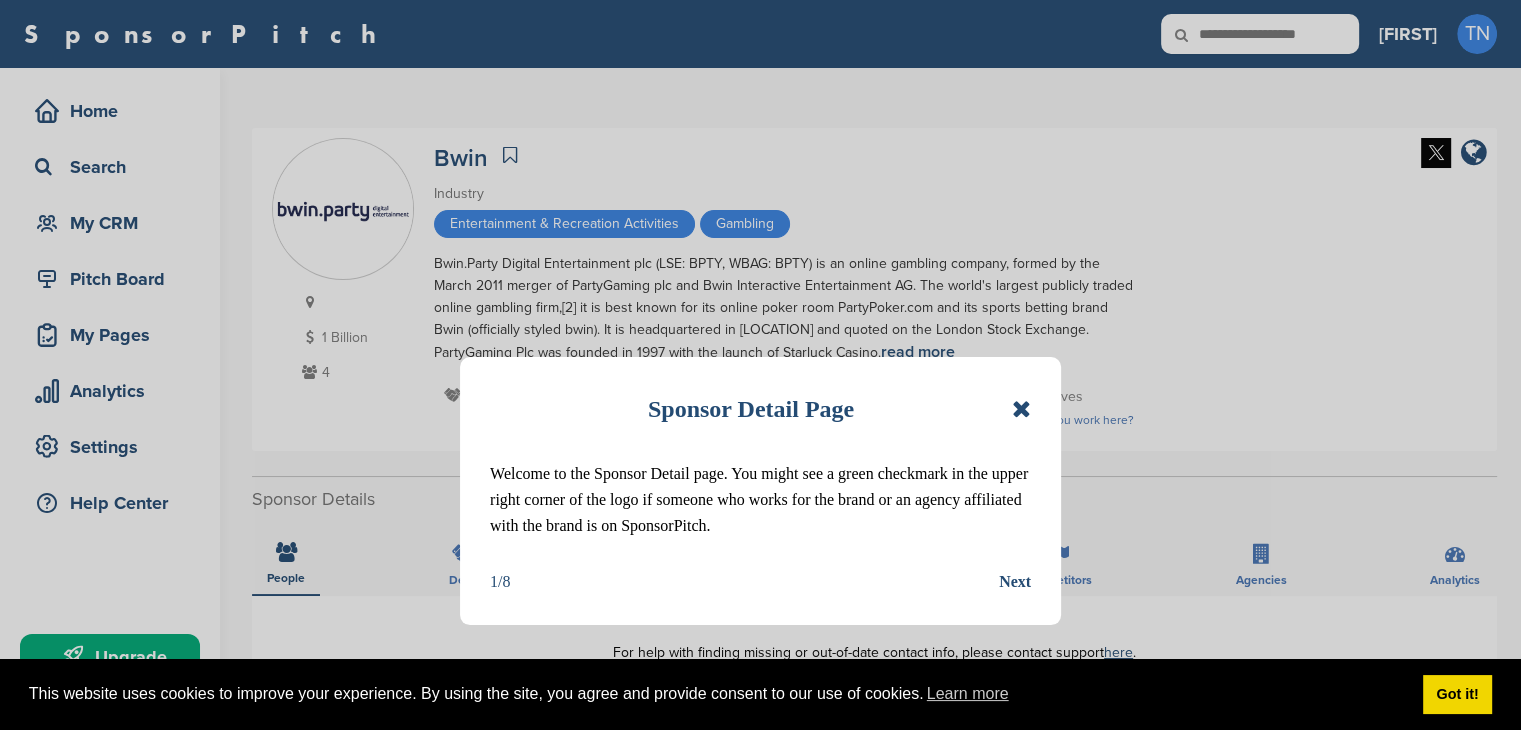 click at bounding box center [1021, 409] 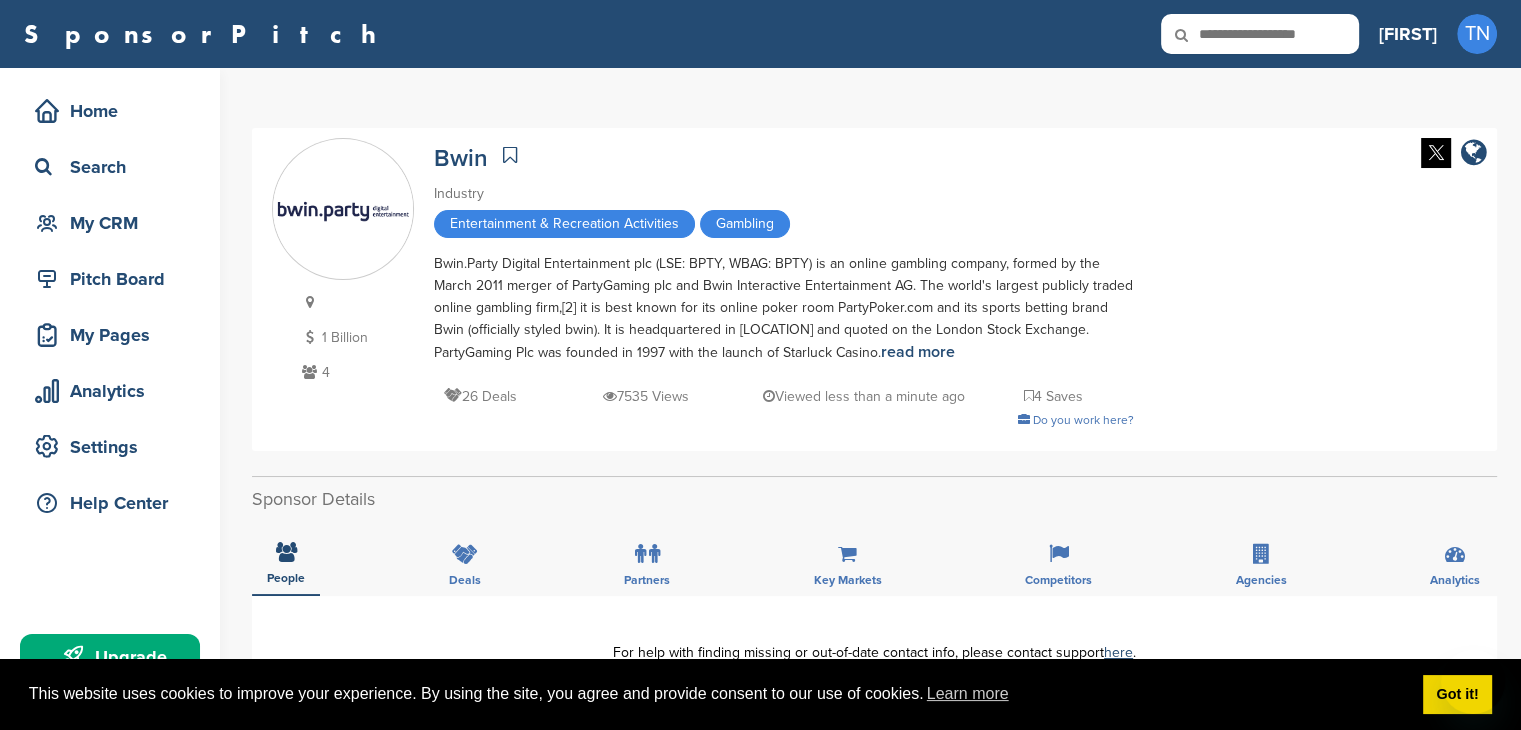 scroll, scrollTop: 0, scrollLeft: 0, axis: both 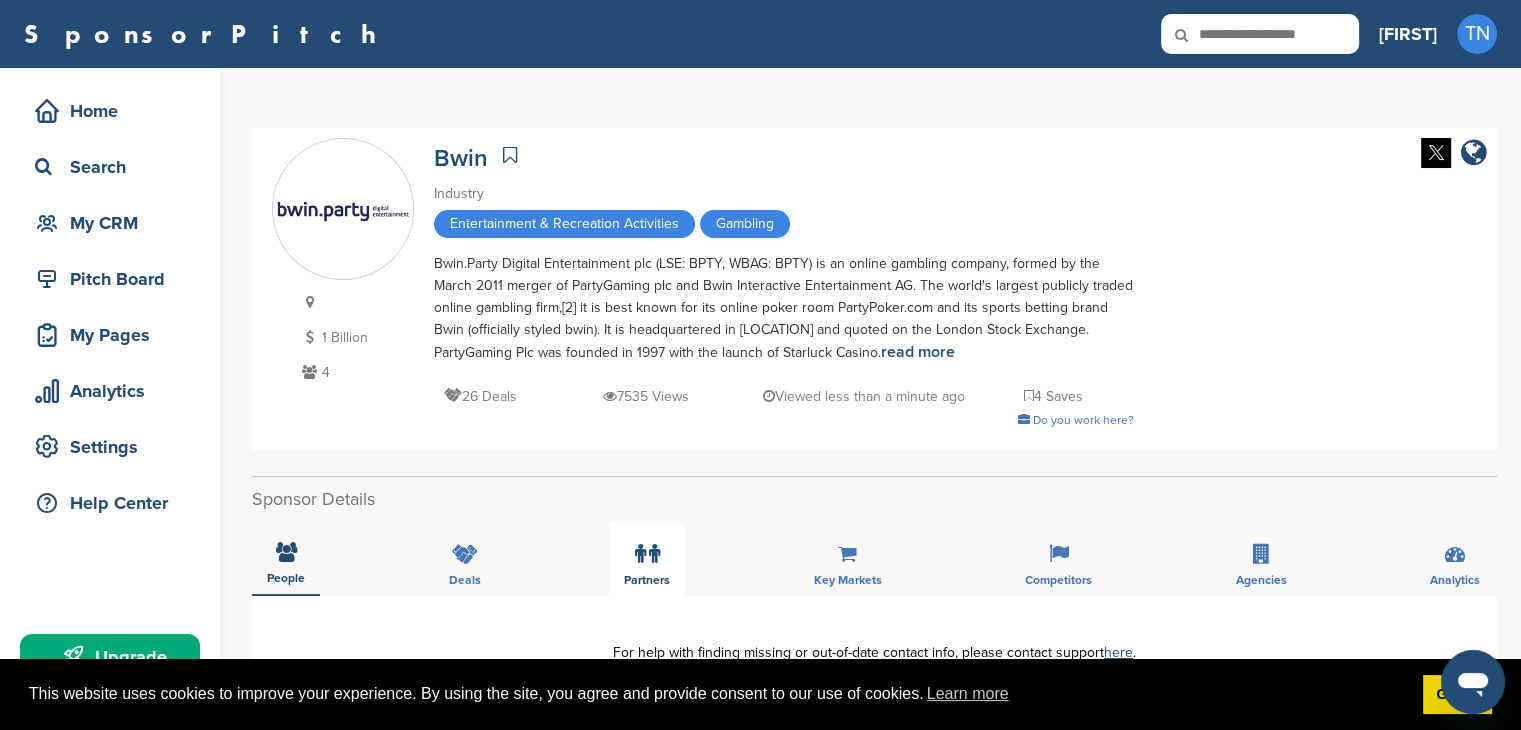click on "Partners" at bounding box center (647, 559) 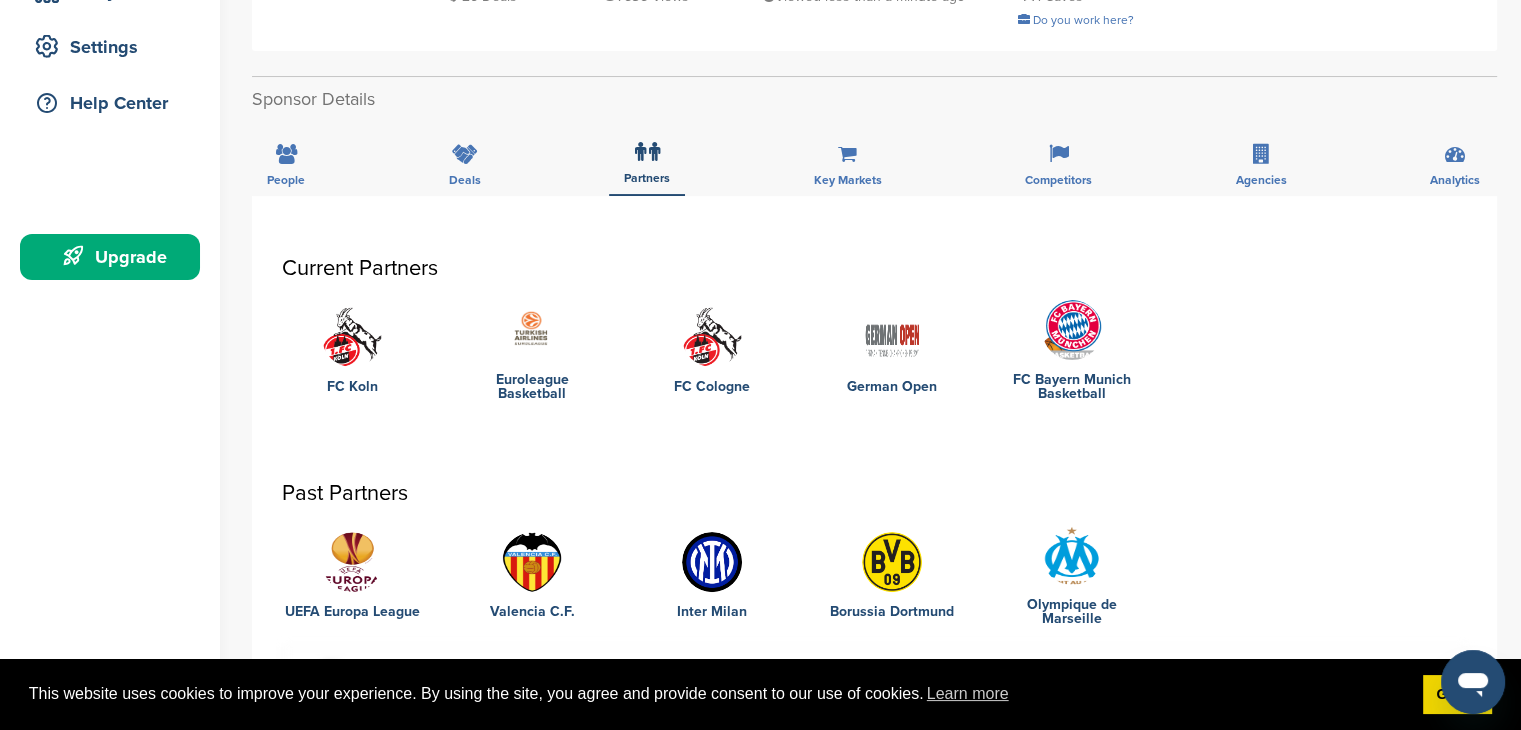scroll, scrollTop: 0, scrollLeft: 0, axis: both 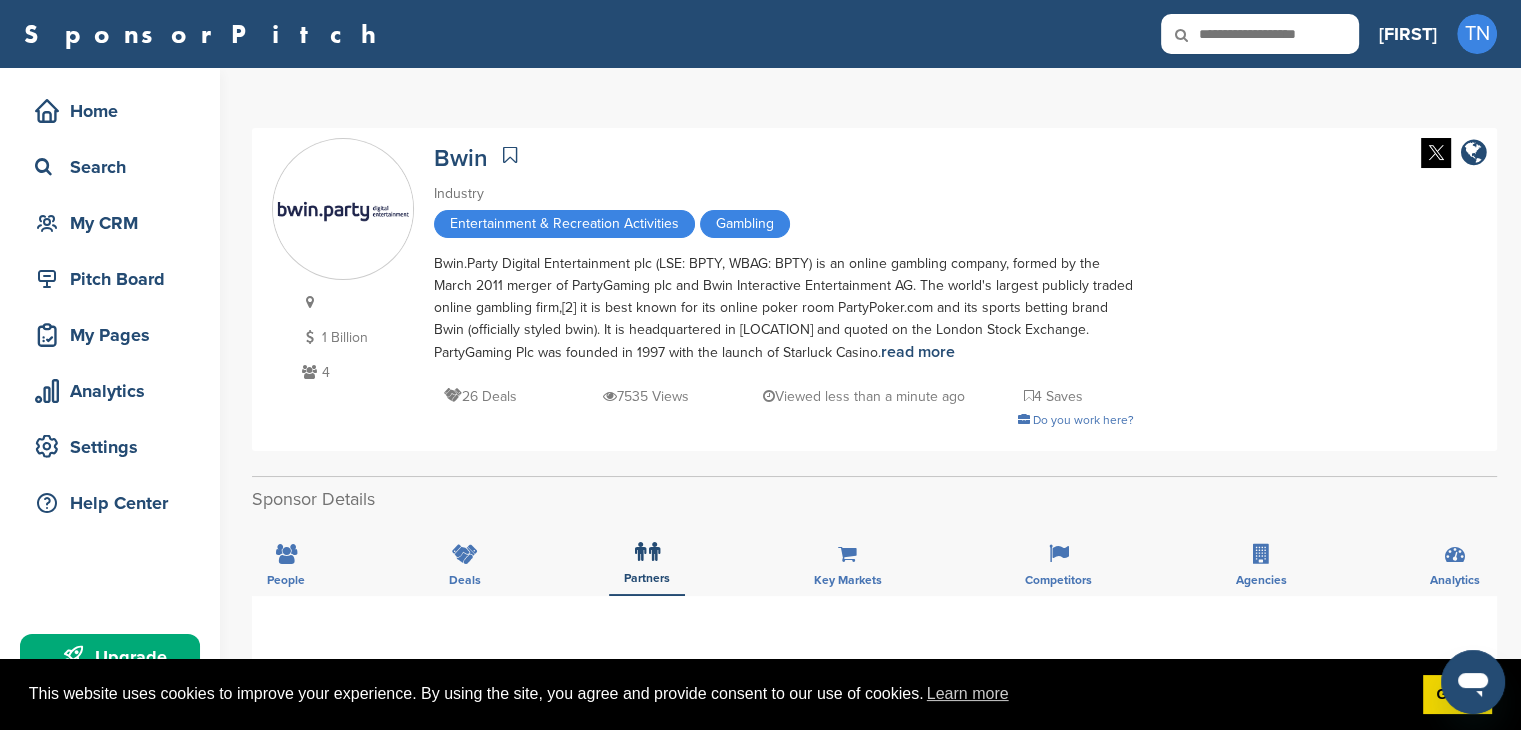 click at bounding box center [1260, 34] 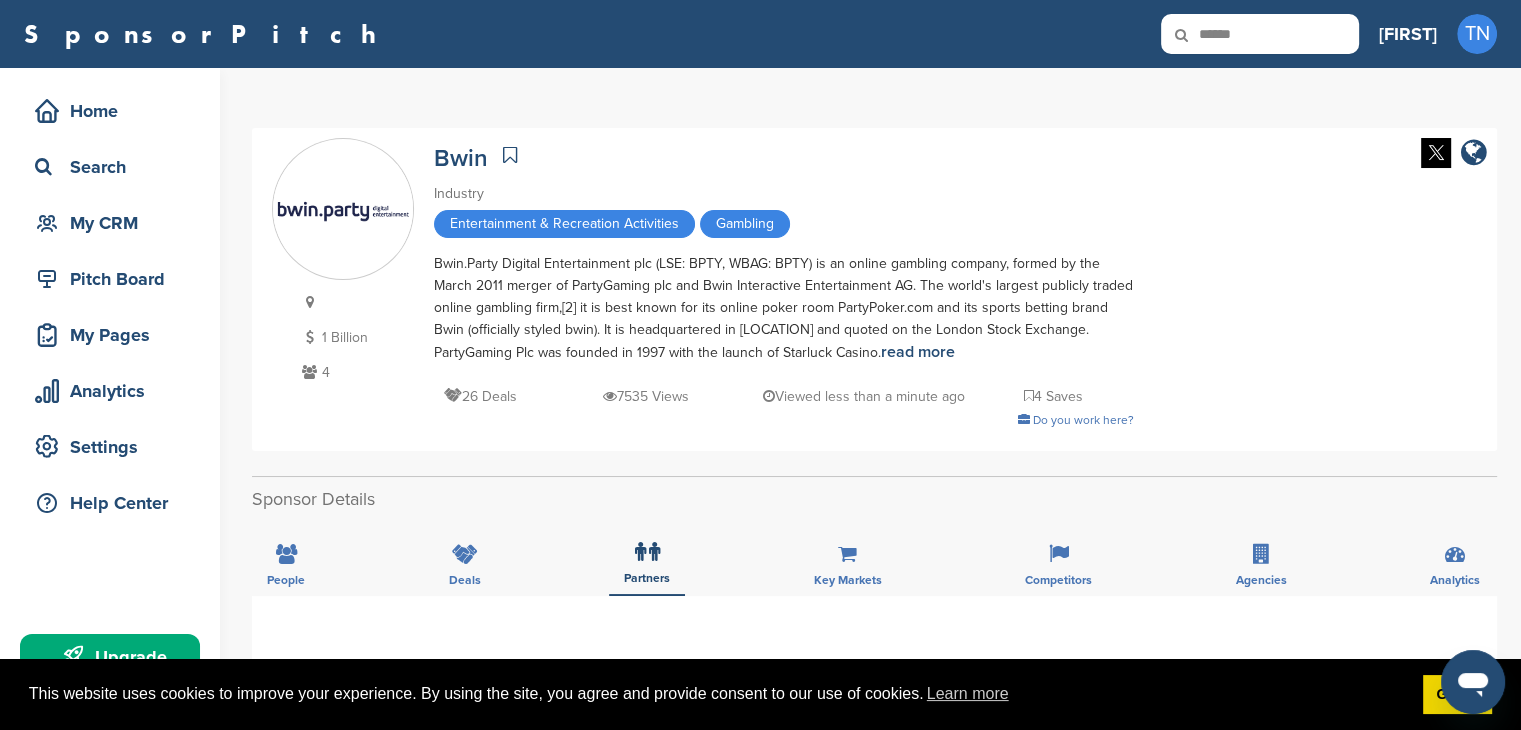 type on "******" 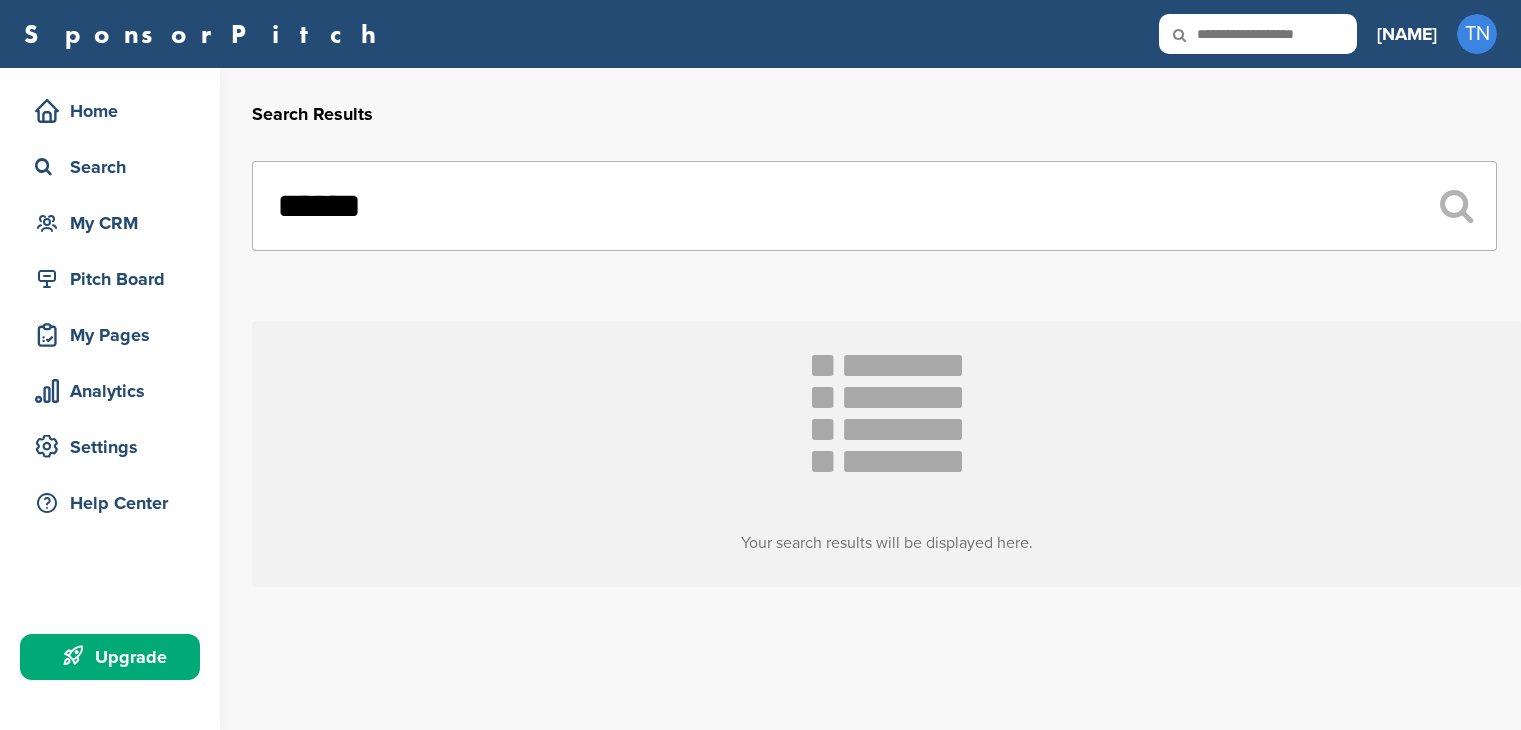 scroll, scrollTop: 0, scrollLeft: 0, axis: both 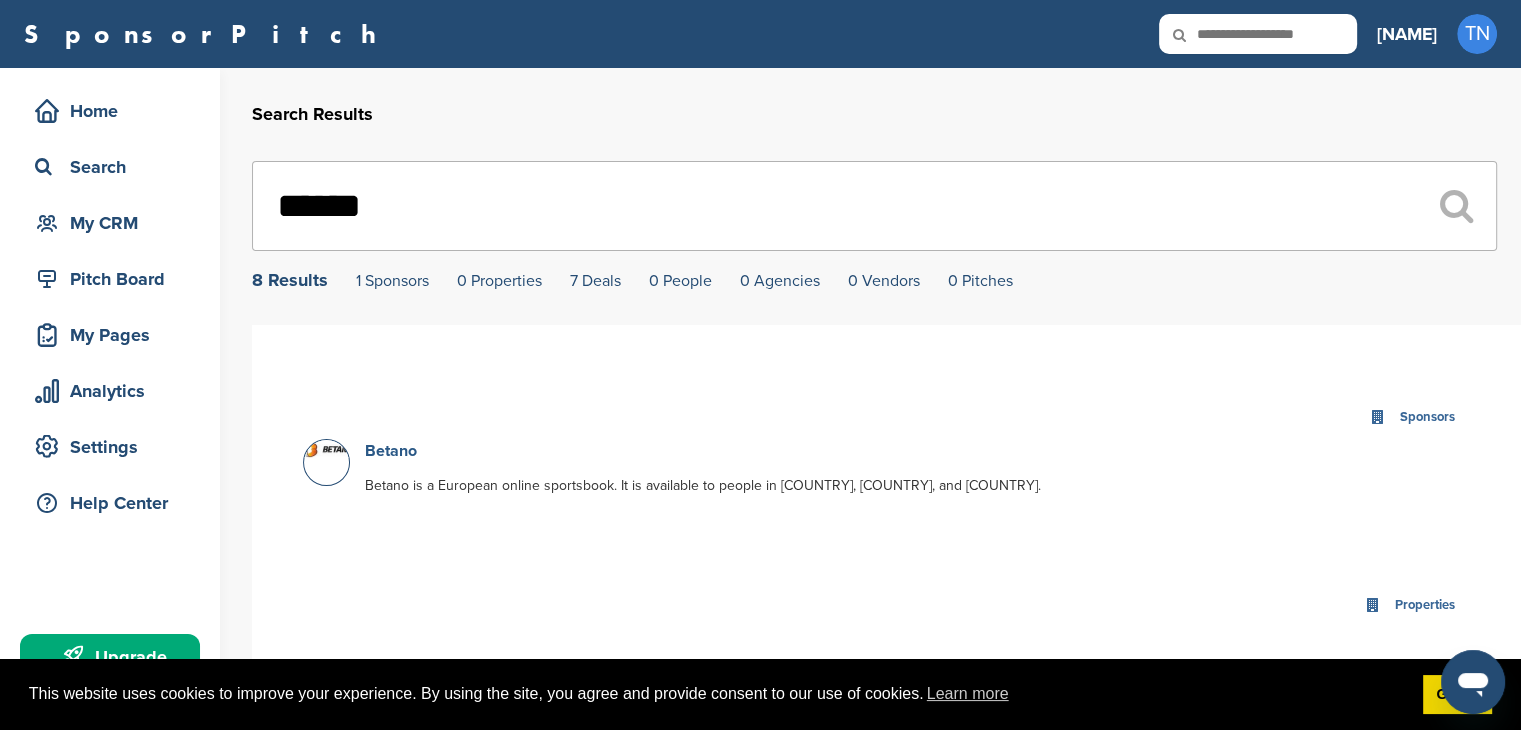 click on "Betano" at bounding box center [391, 451] 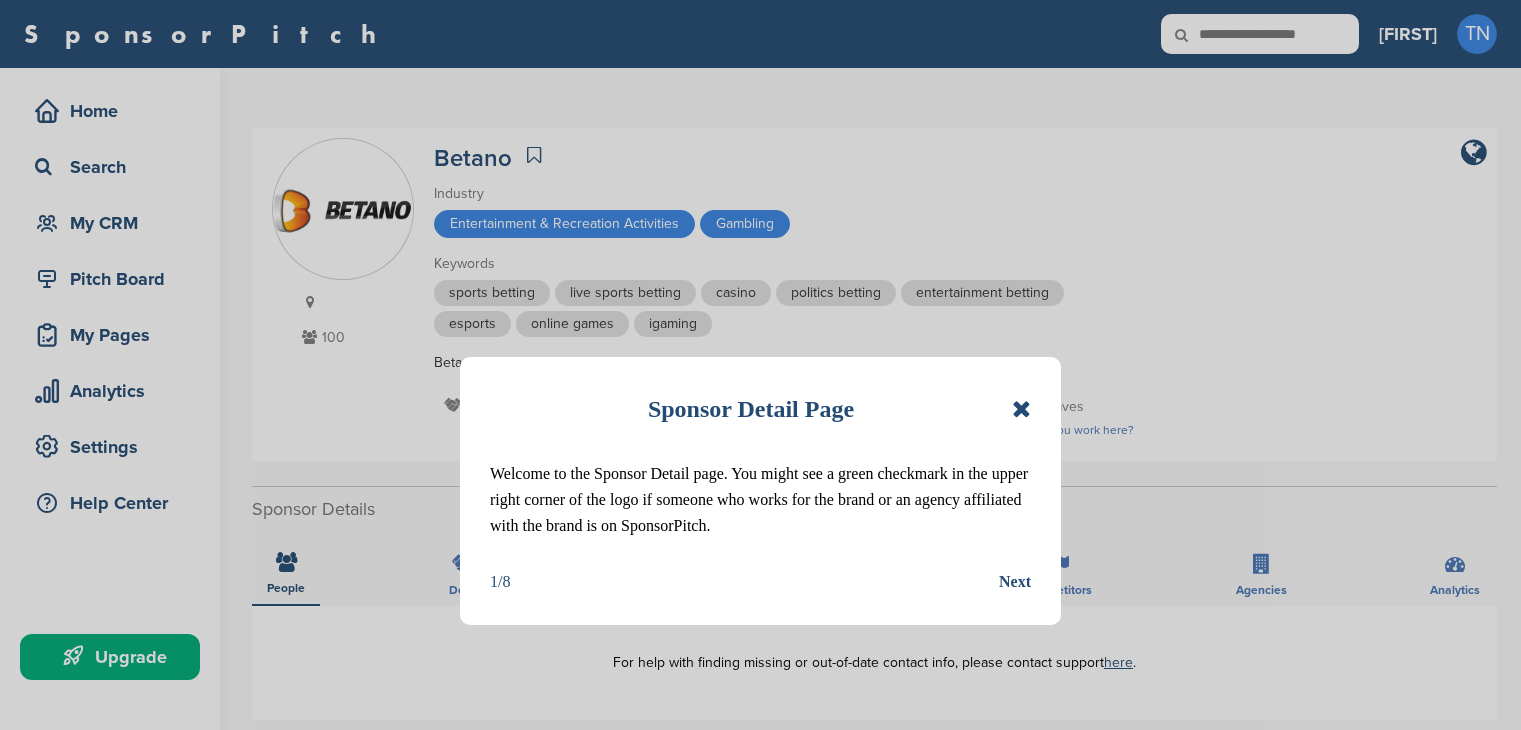 scroll, scrollTop: 0, scrollLeft: 0, axis: both 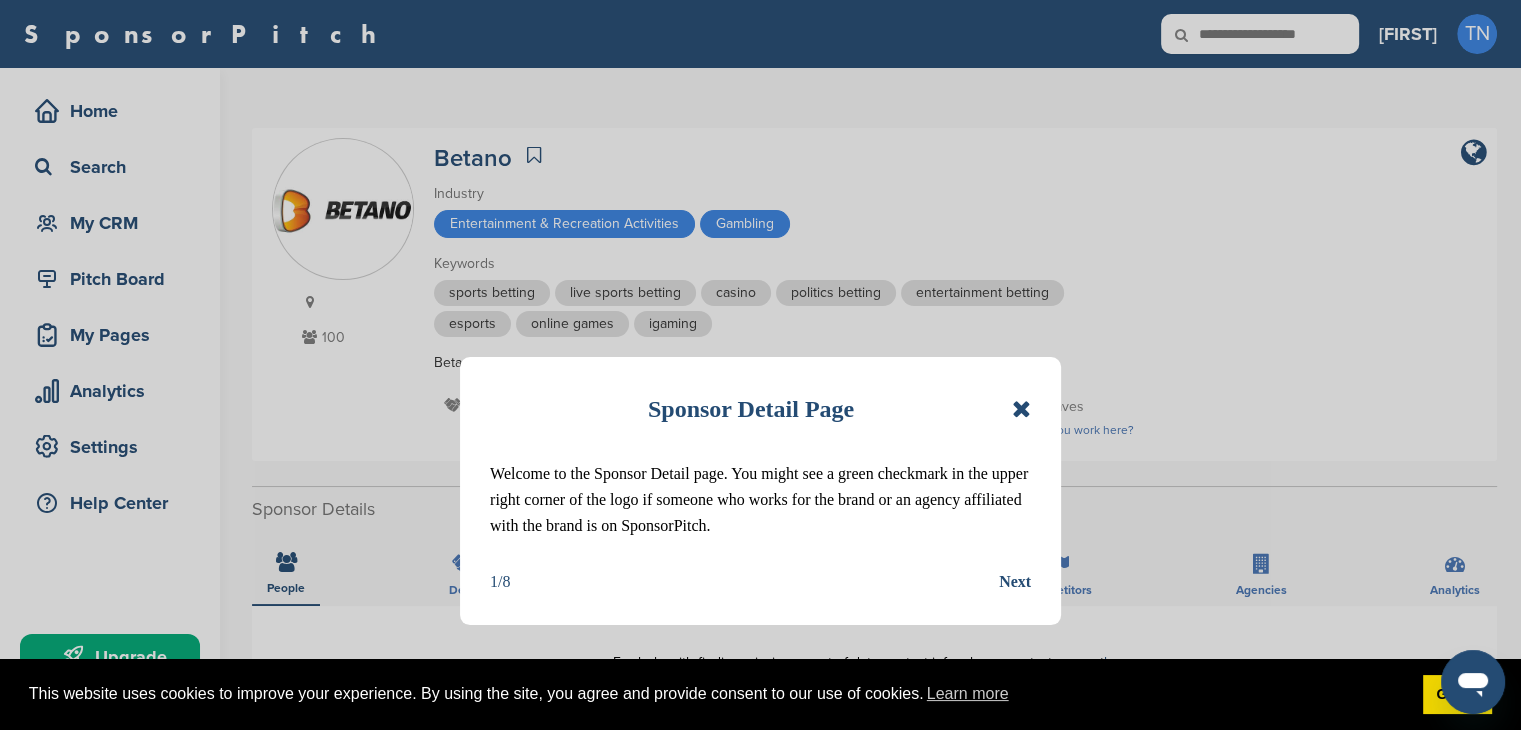 click at bounding box center (1021, 409) 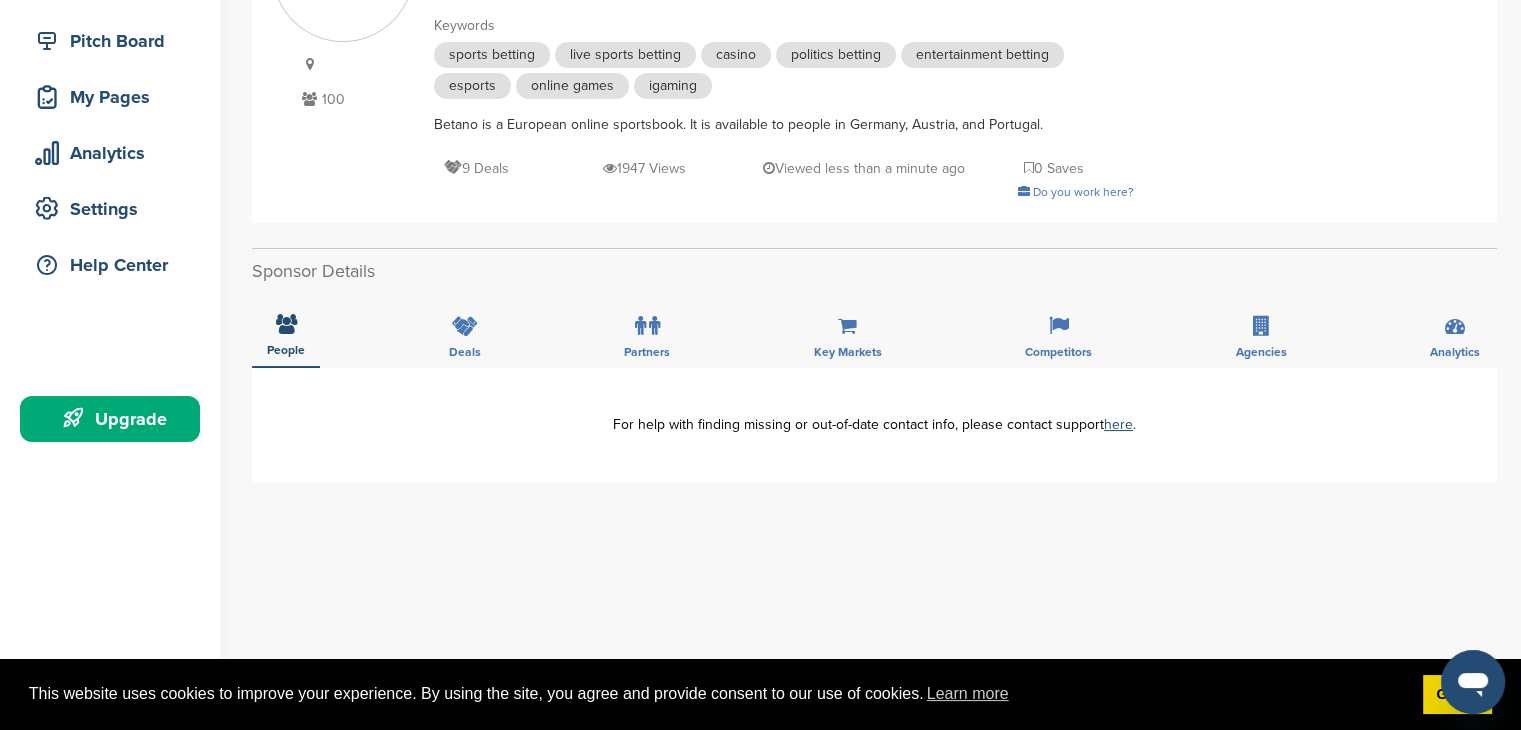scroll, scrollTop: 0, scrollLeft: 0, axis: both 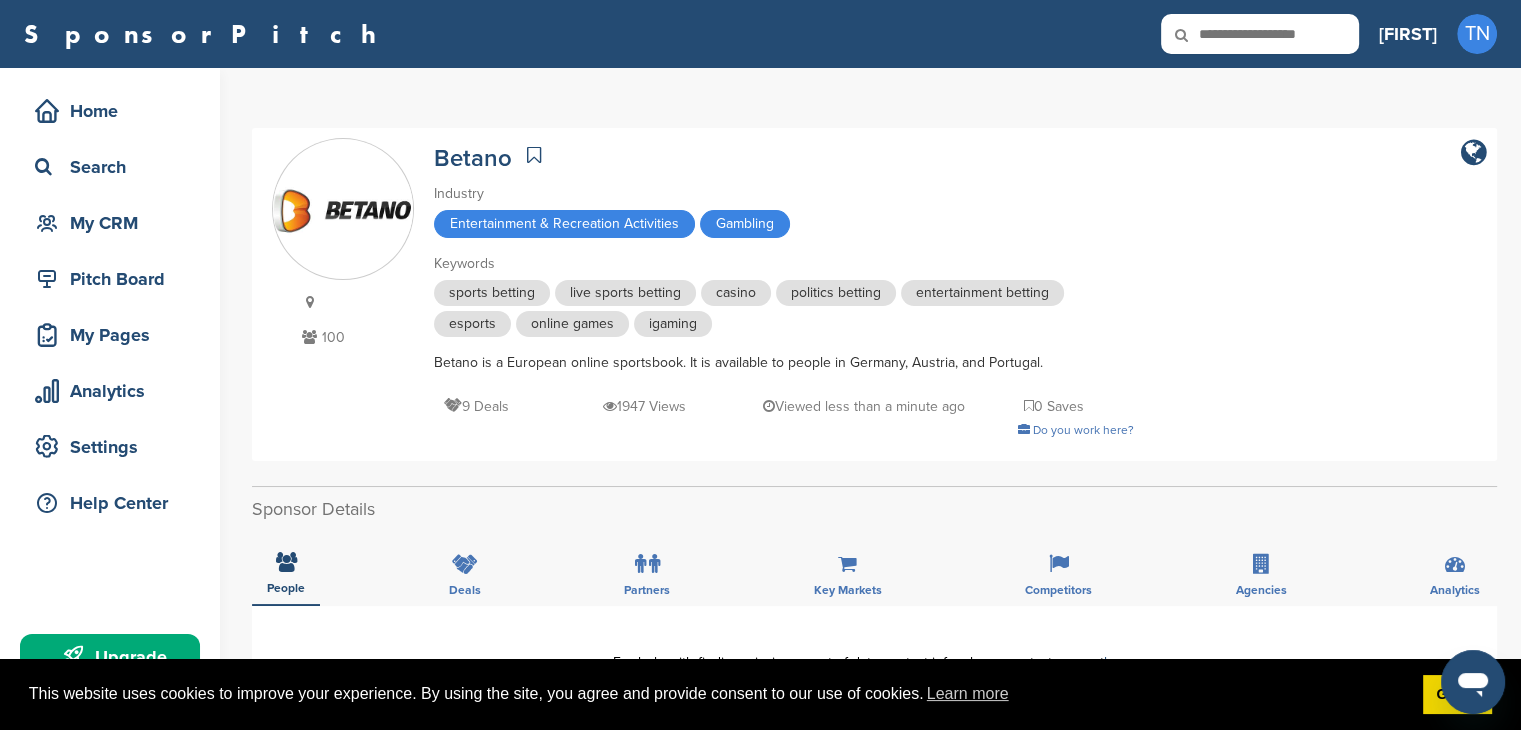 click at bounding box center (1260, 34) 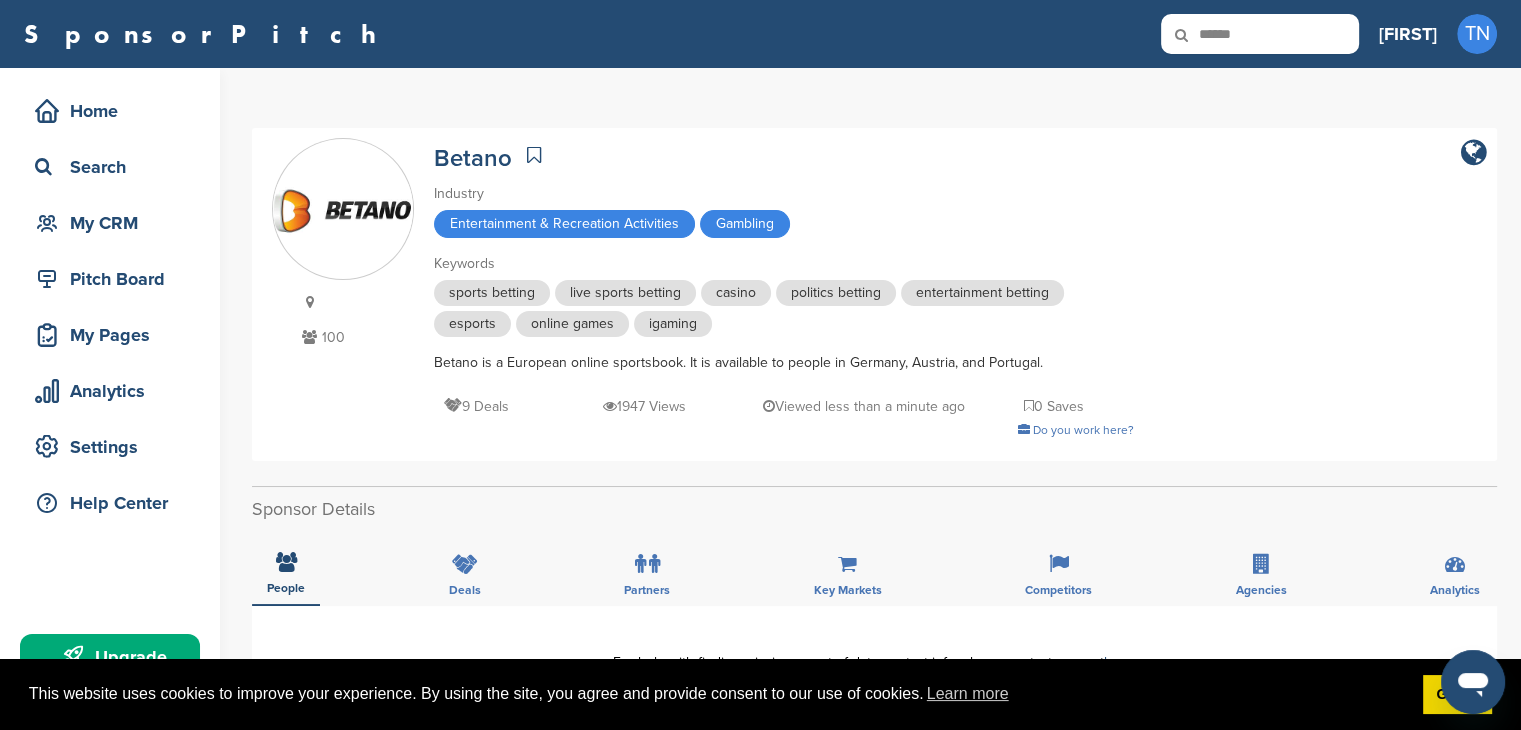 type on "******" 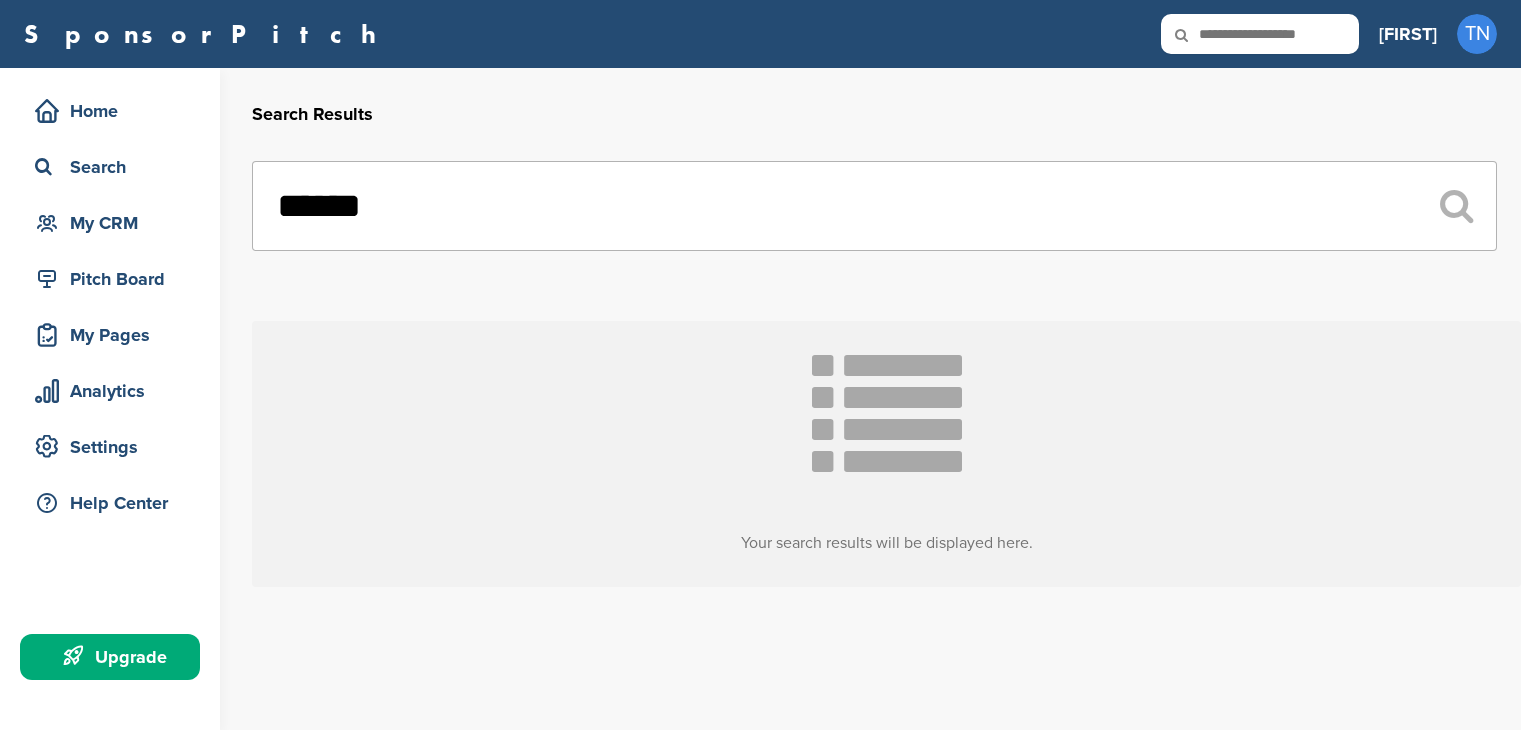 scroll, scrollTop: 0, scrollLeft: 0, axis: both 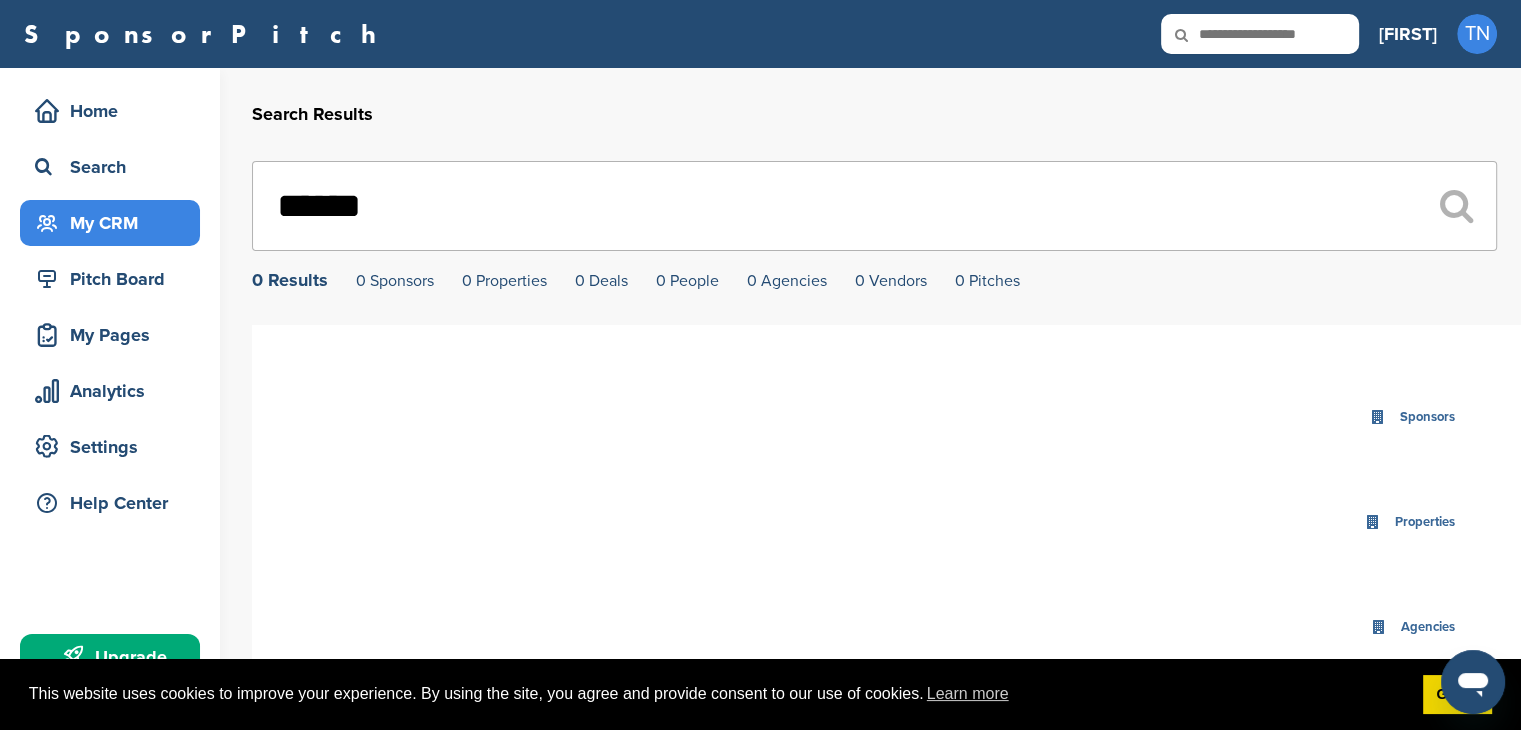drag, startPoint x: 450, startPoint y: 219, endPoint x: 196, endPoint y: 221, distance: 254.00787 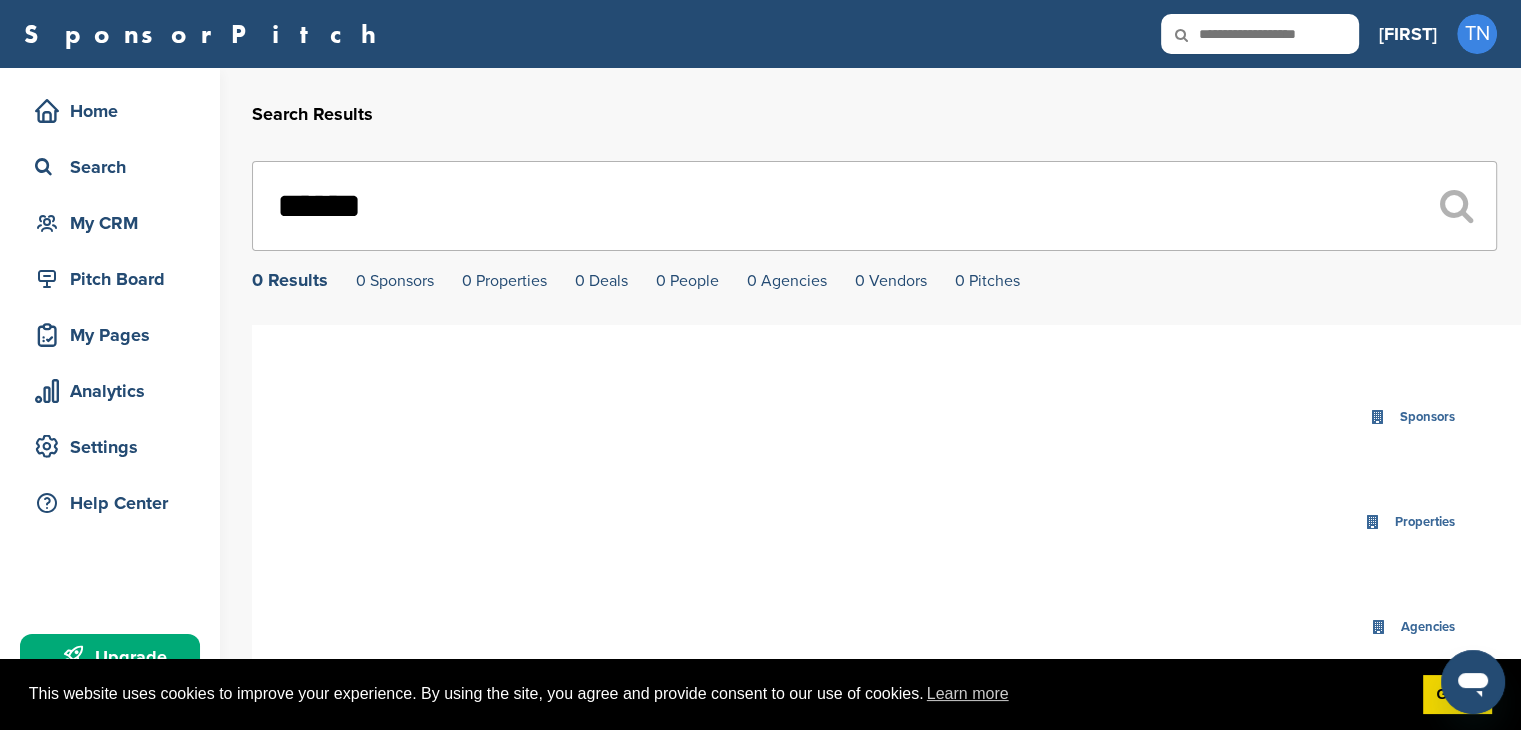 type on "*" 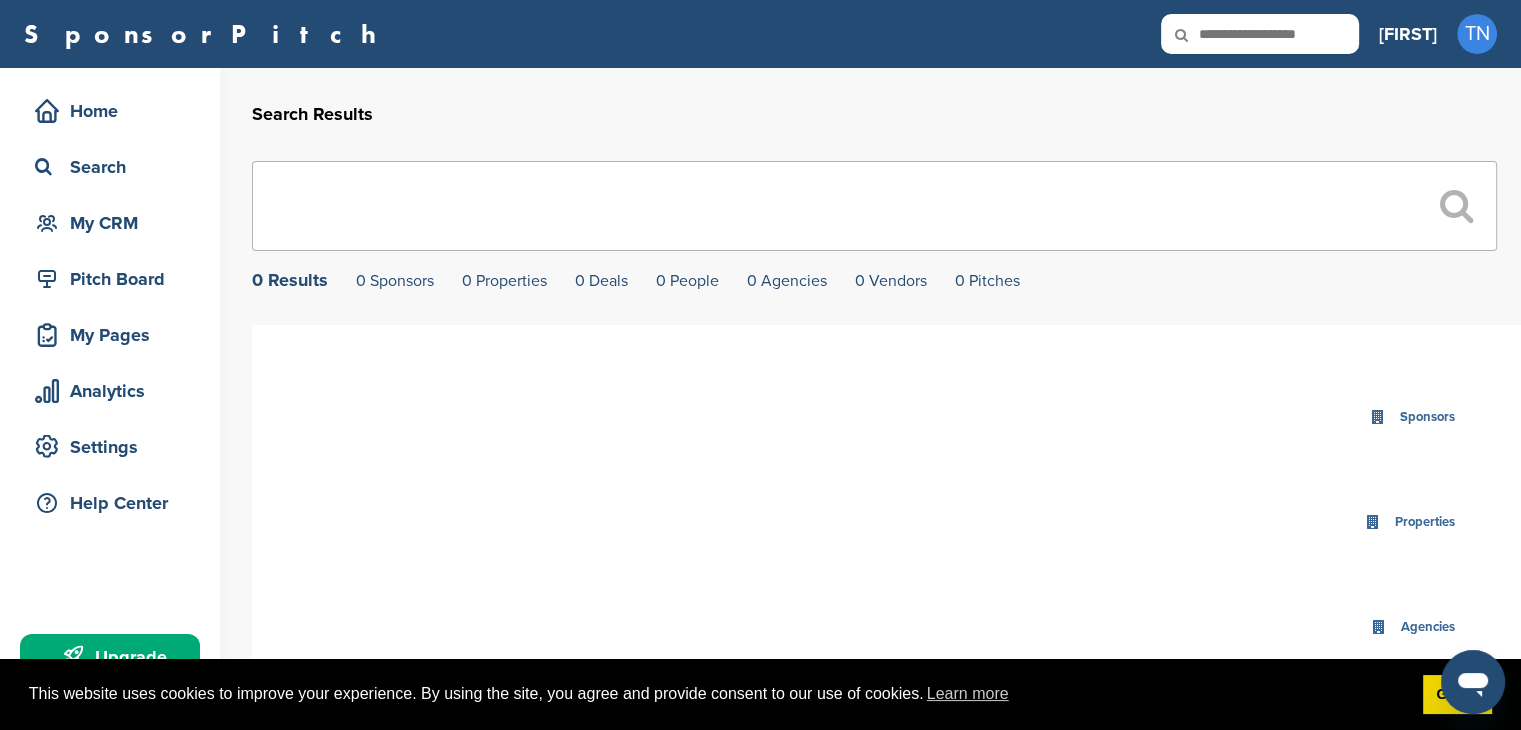type on "*" 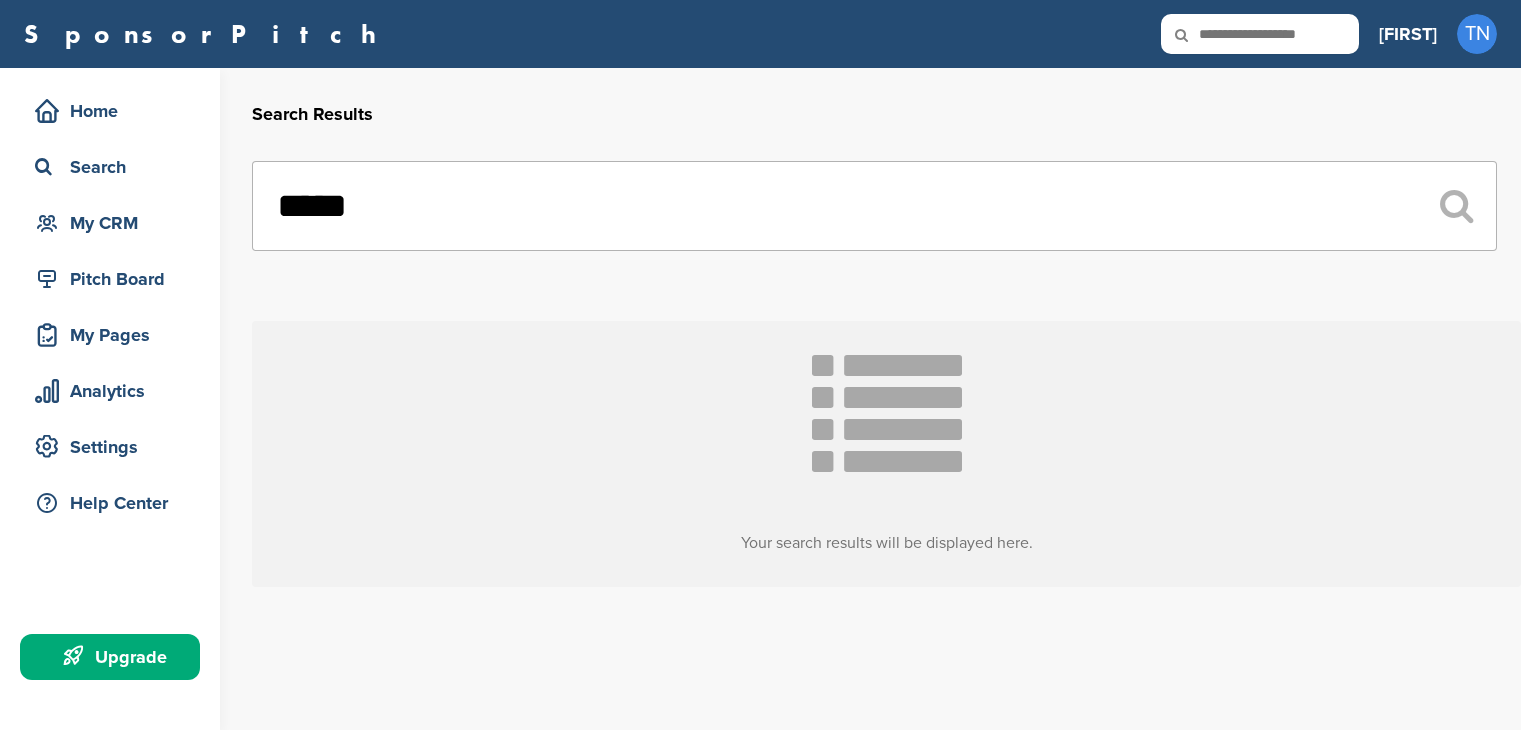 scroll, scrollTop: 0, scrollLeft: 0, axis: both 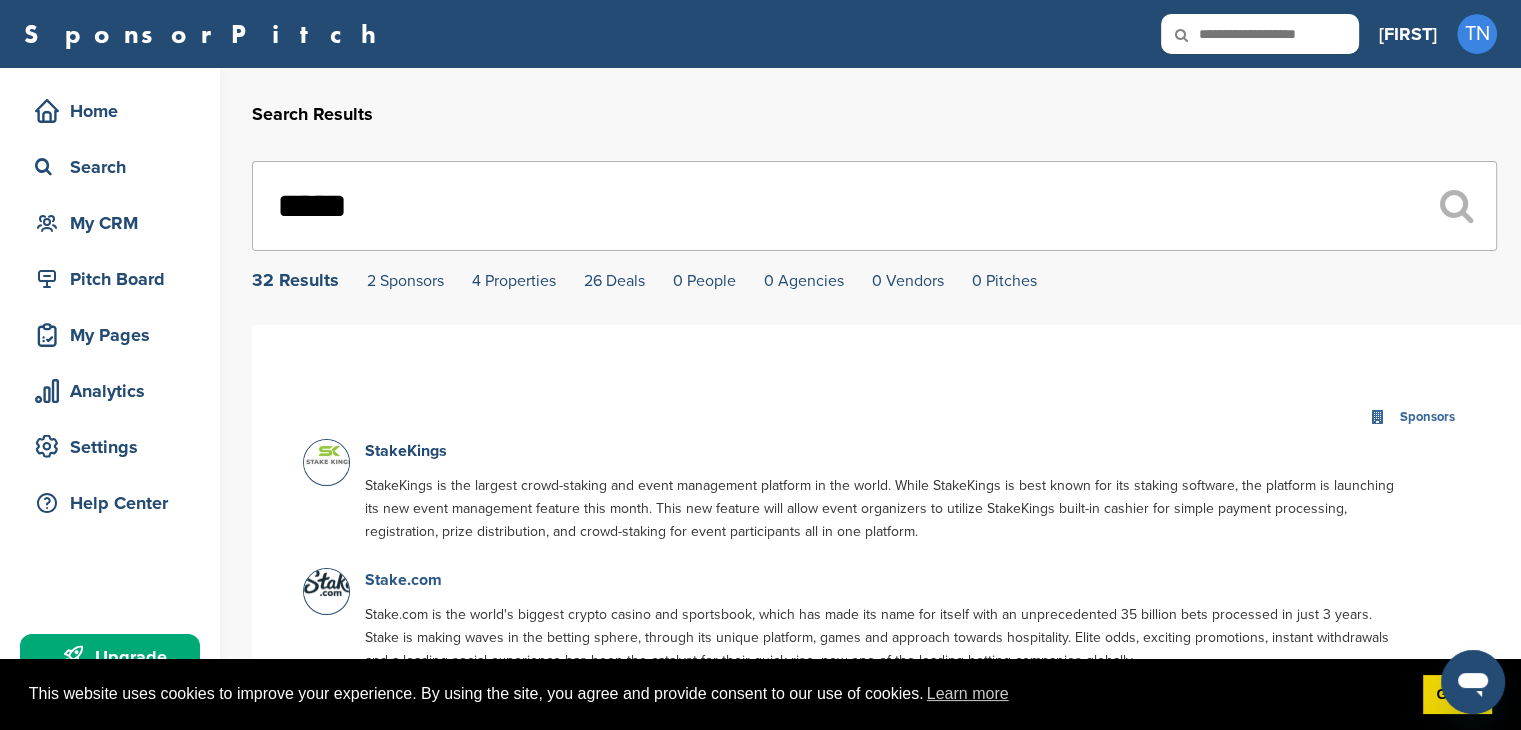 click on "Stake.com" at bounding box center [403, 580] 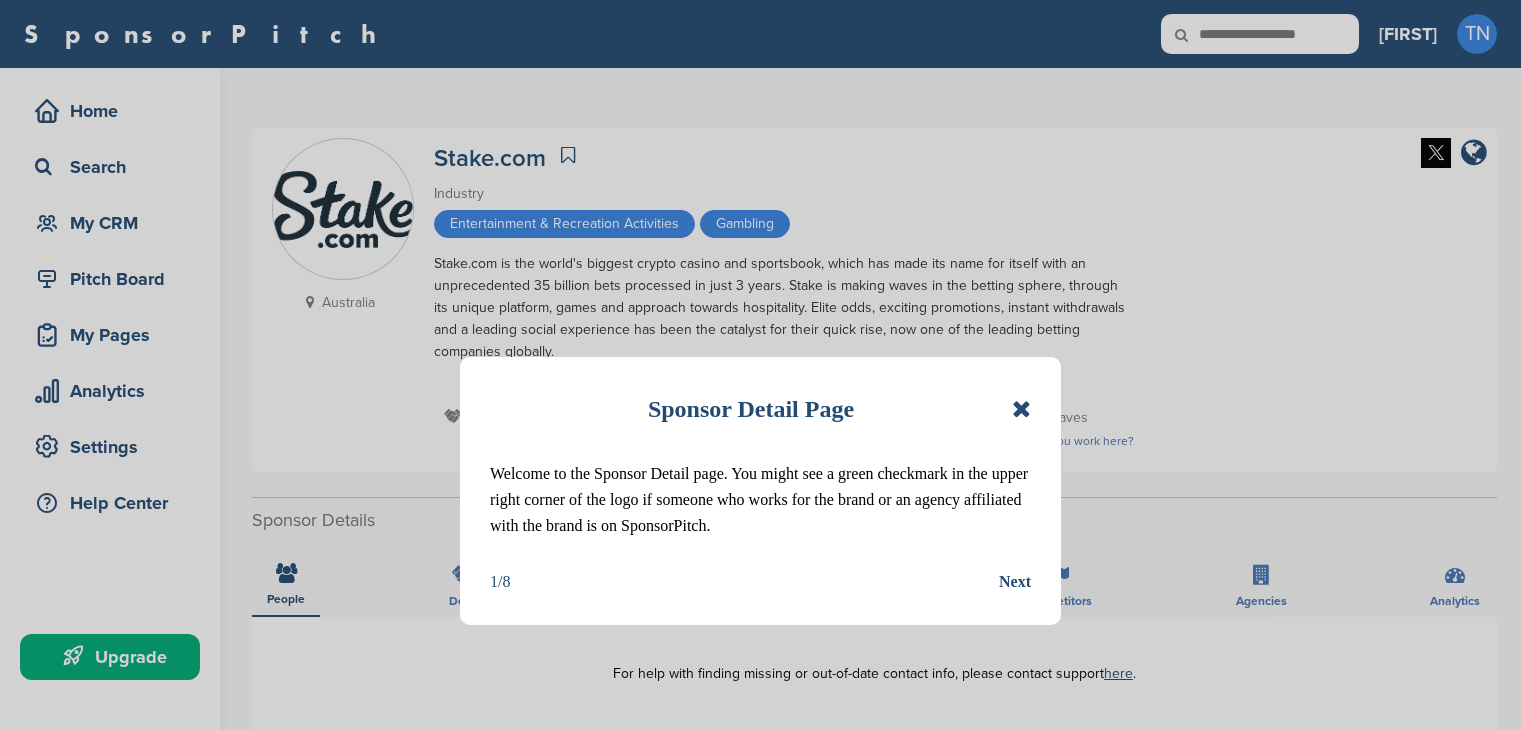 scroll, scrollTop: 0, scrollLeft: 0, axis: both 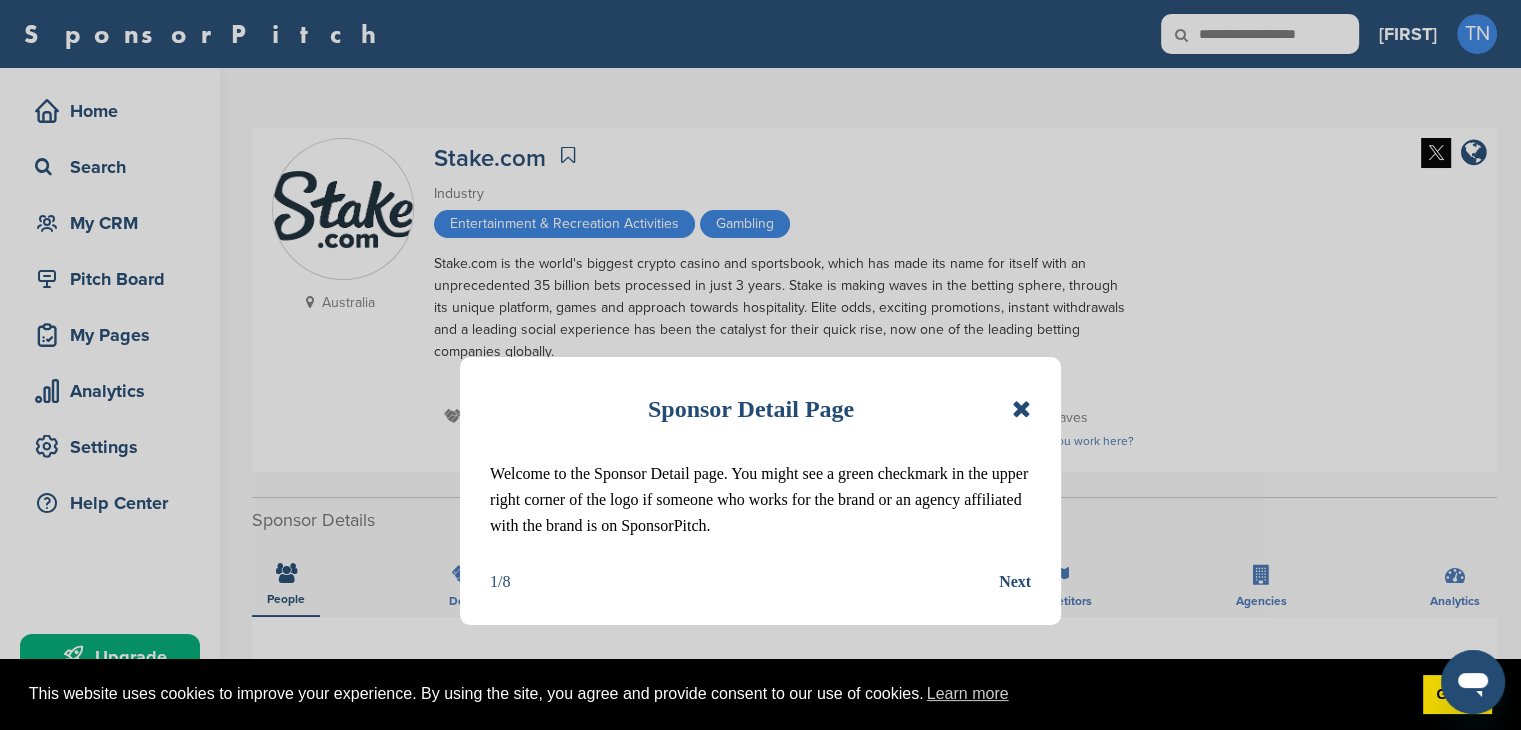 click at bounding box center (1021, 409) 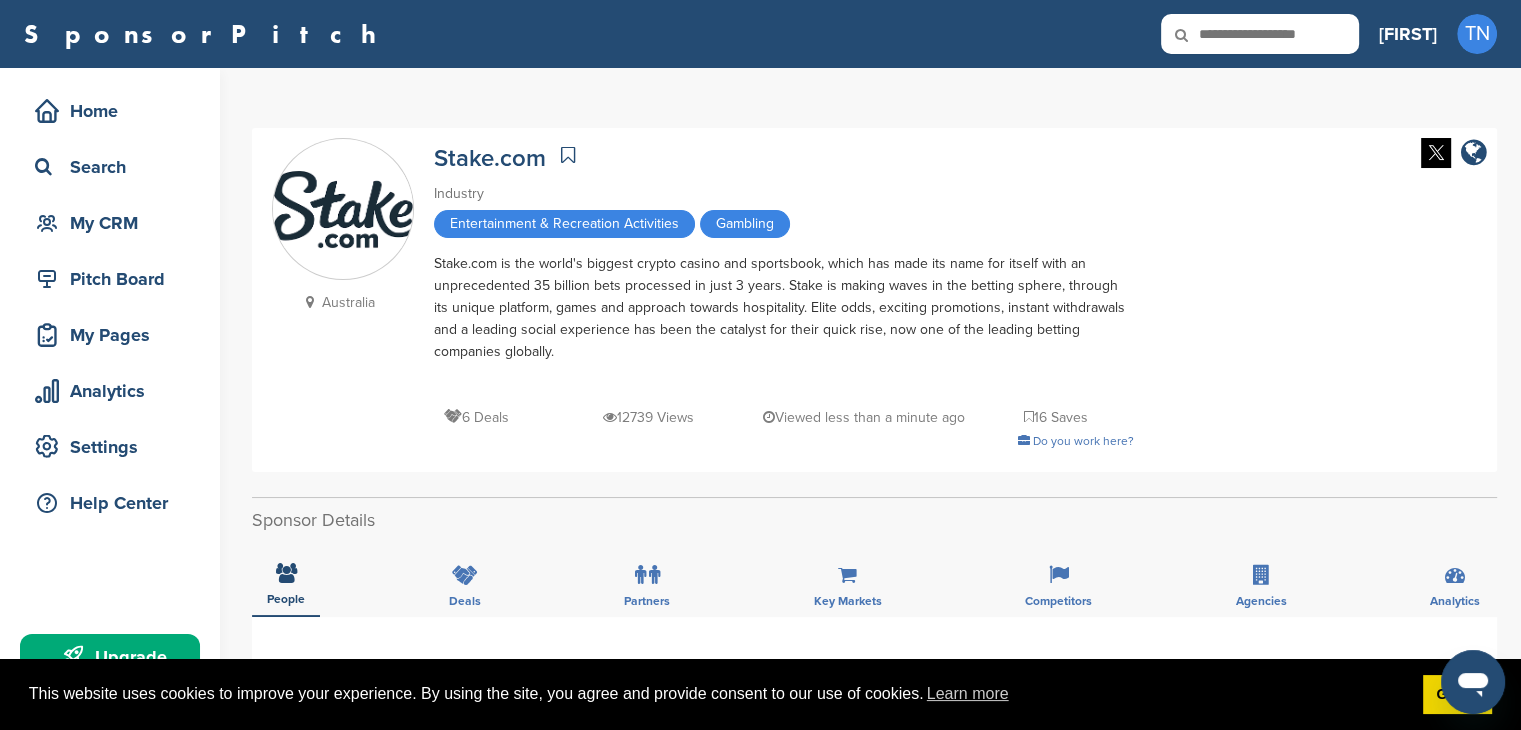 click at bounding box center (1260, 34) 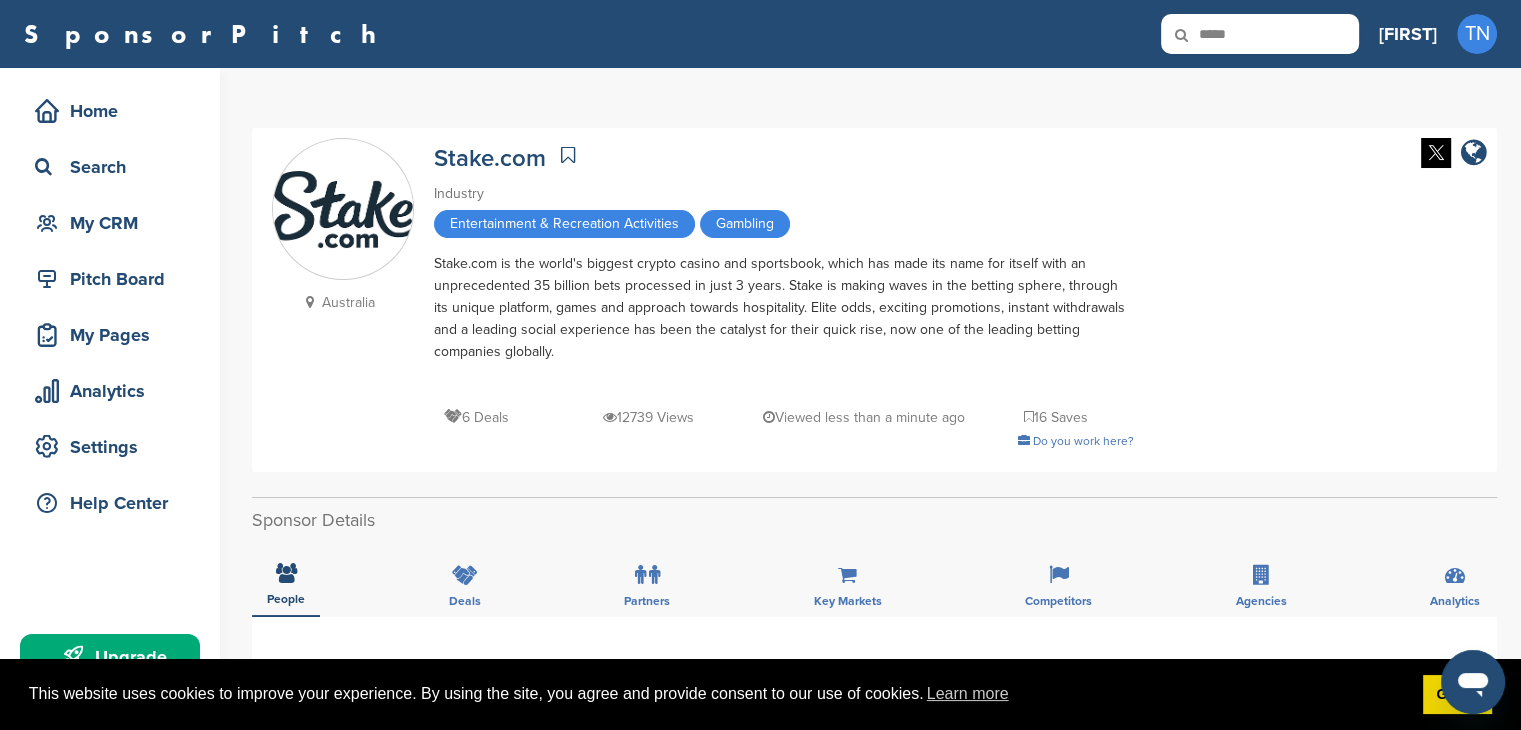 type on "*****" 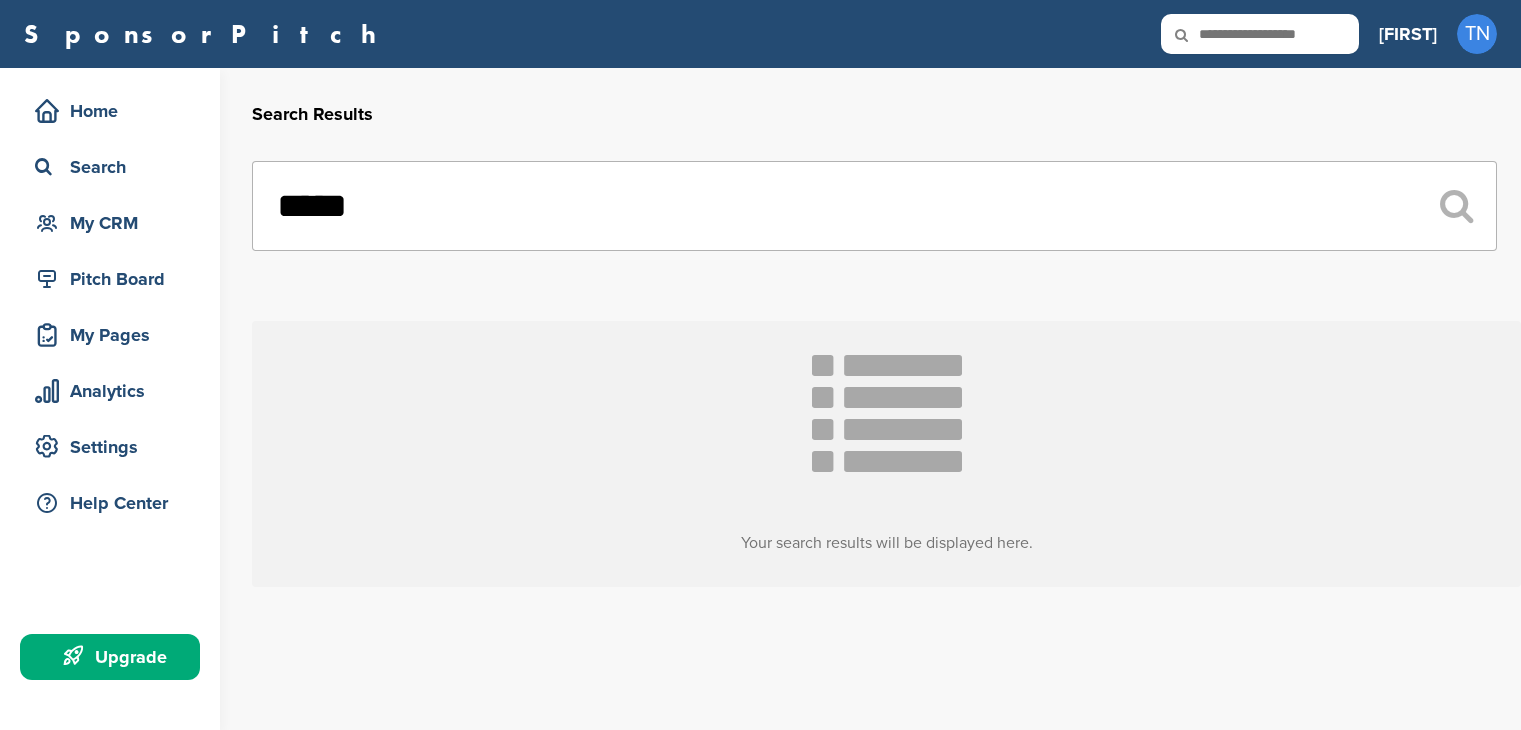scroll, scrollTop: 0, scrollLeft: 0, axis: both 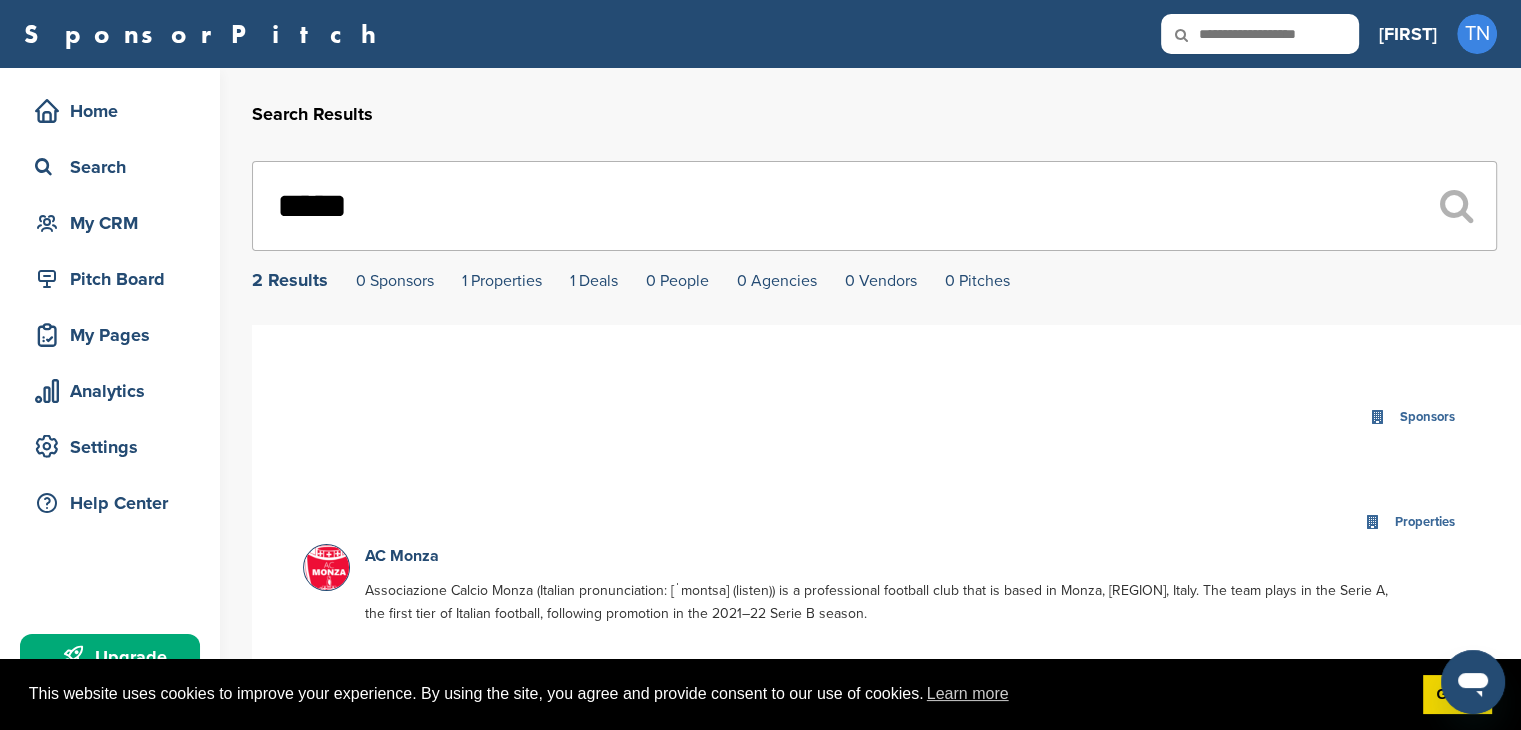 click at bounding box center (1260, 34) 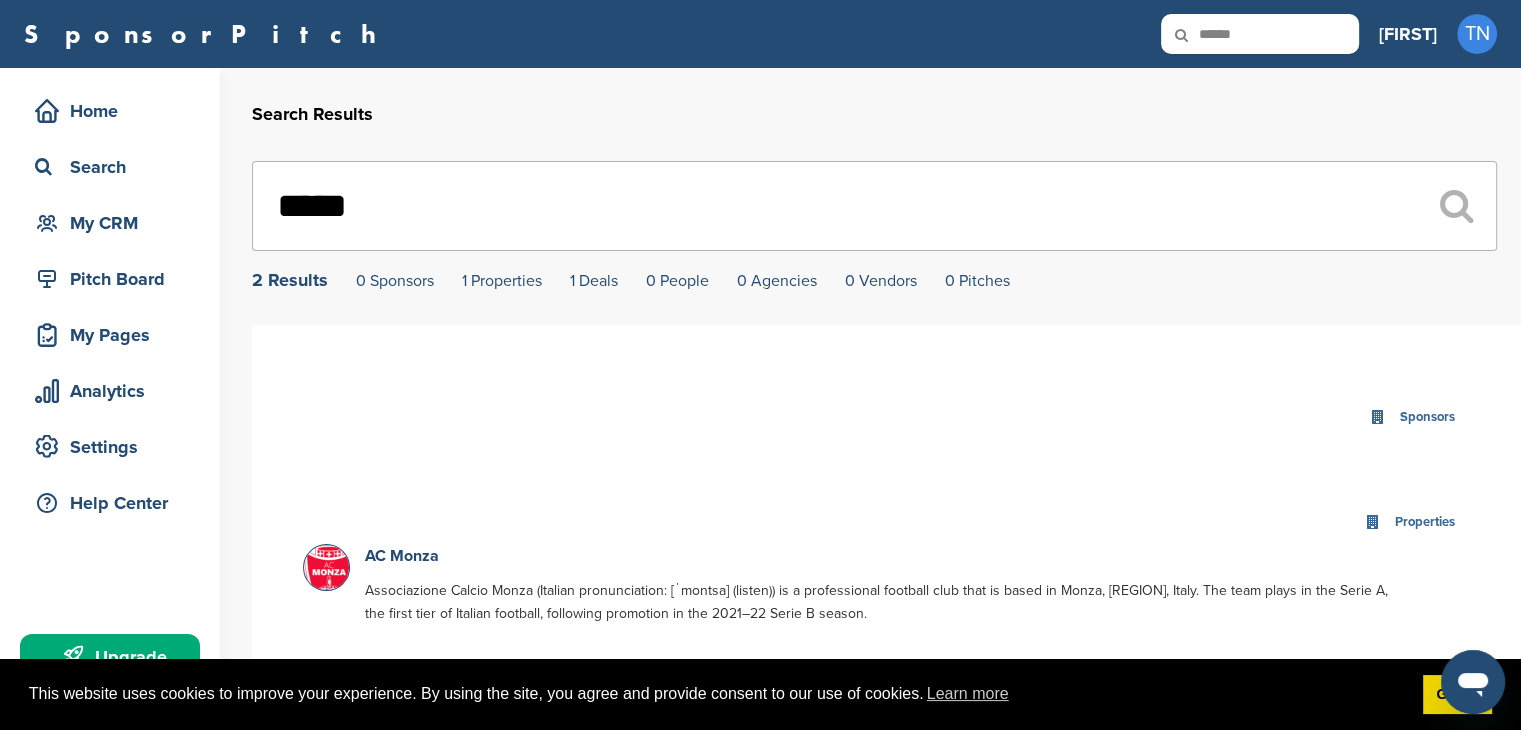 type on "******" 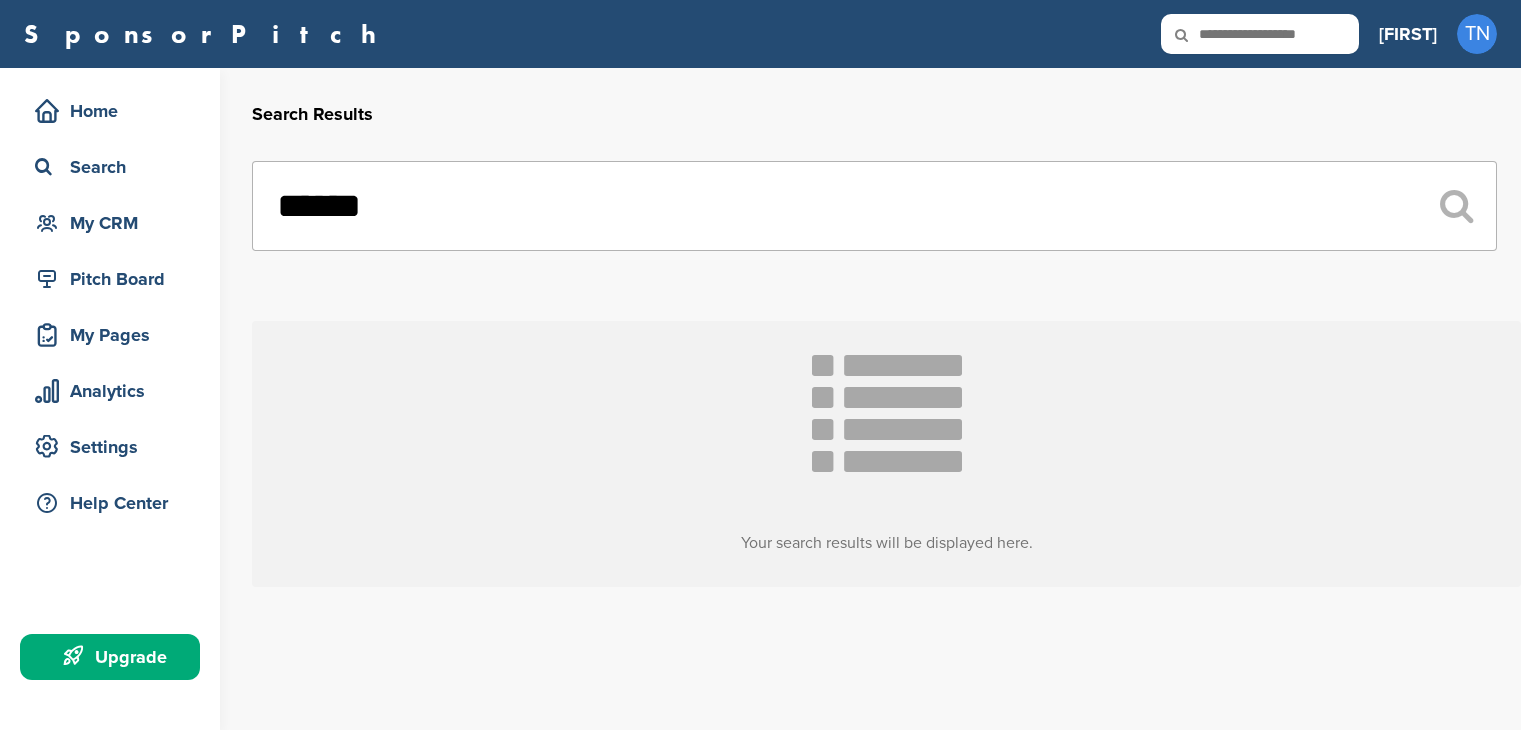 scroll, scrollTop: 0, scrollLeft: 0, axis: both 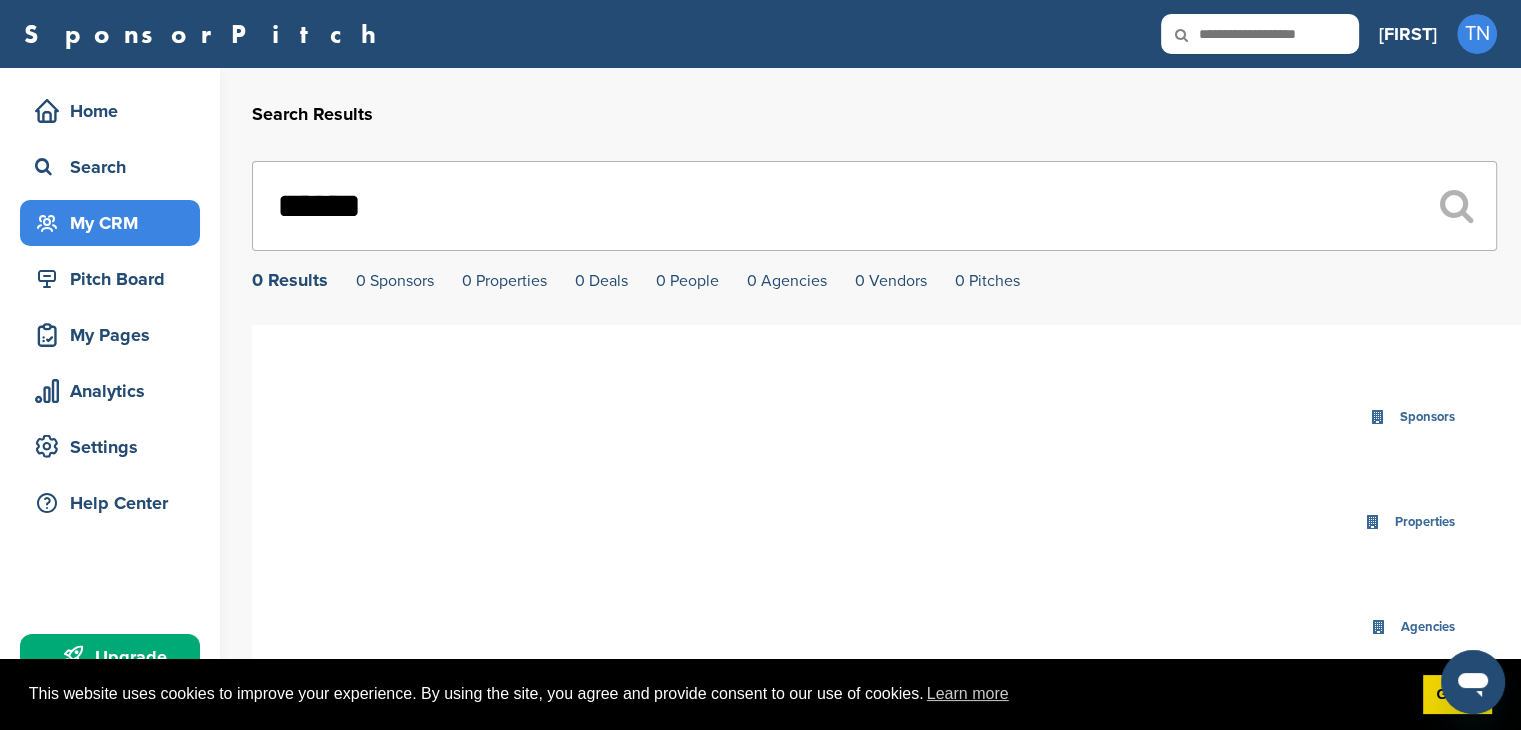 drag, startPoint x: 518, startPoint y: 219, endPoint x: 167, endPoint y: 201, distance: 351.46124 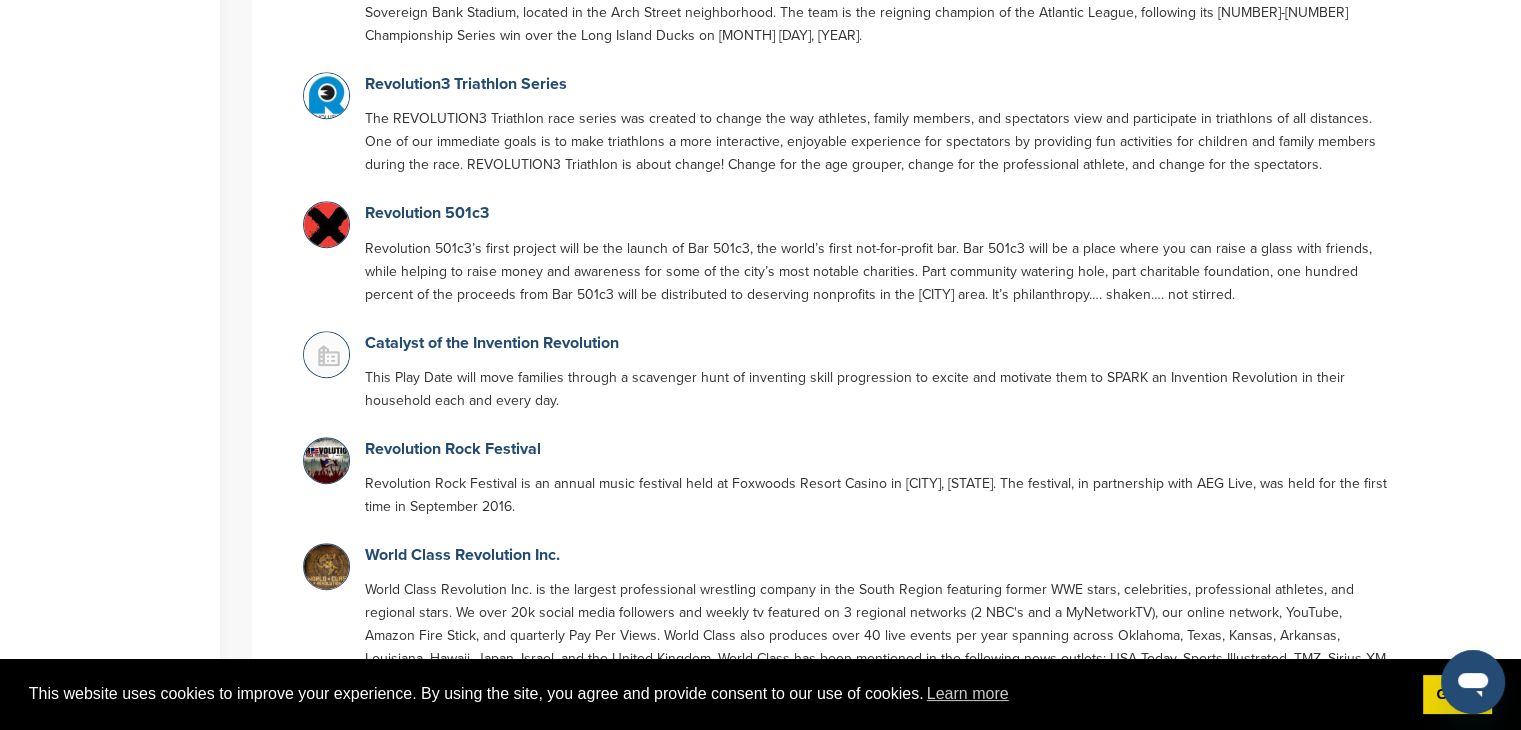 scroll, scrollTop: 0, scrollLeft: 0, axis: both 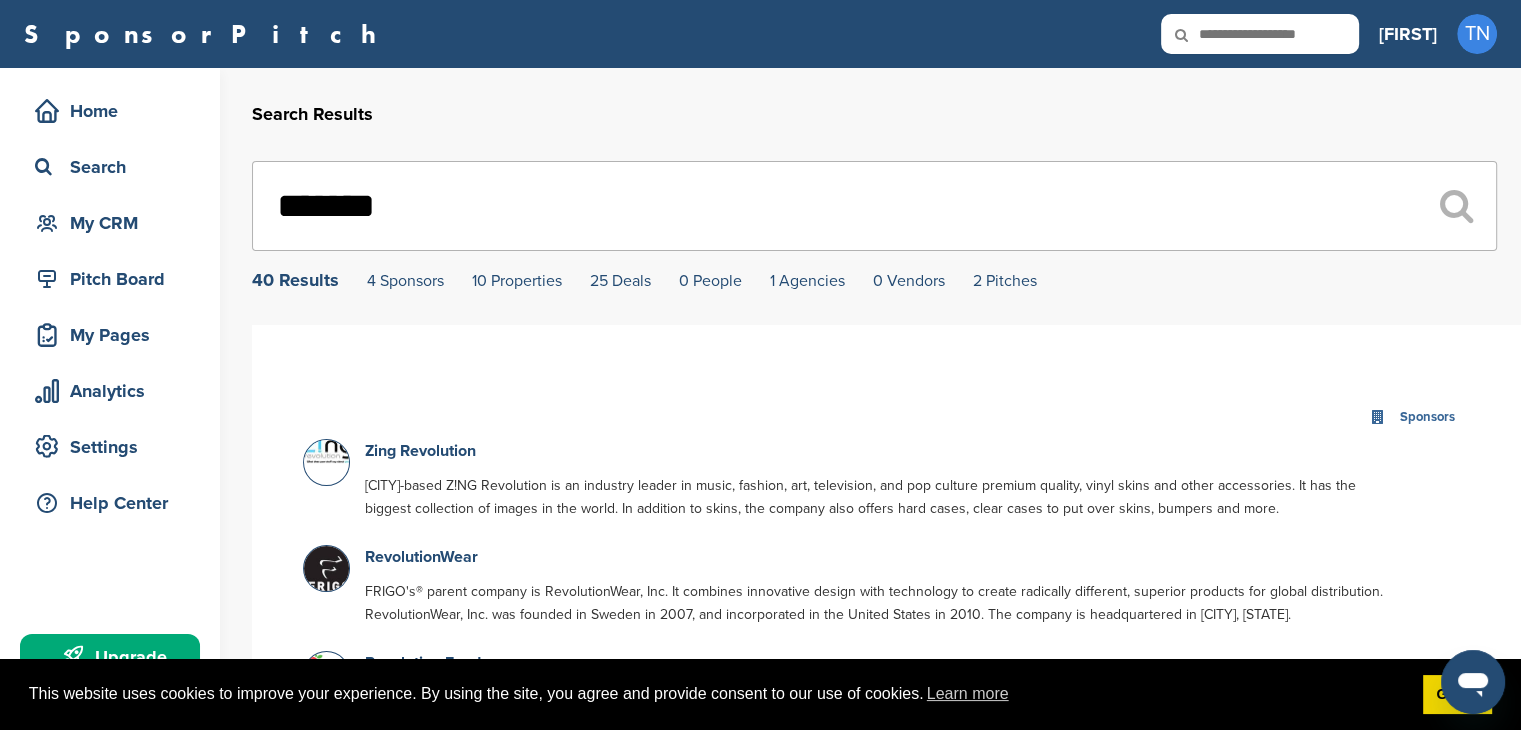 drag, startPoint x: 394, startPoint y: 205, endPoint x: 212, endPoint y: 215, distance: 182.27452 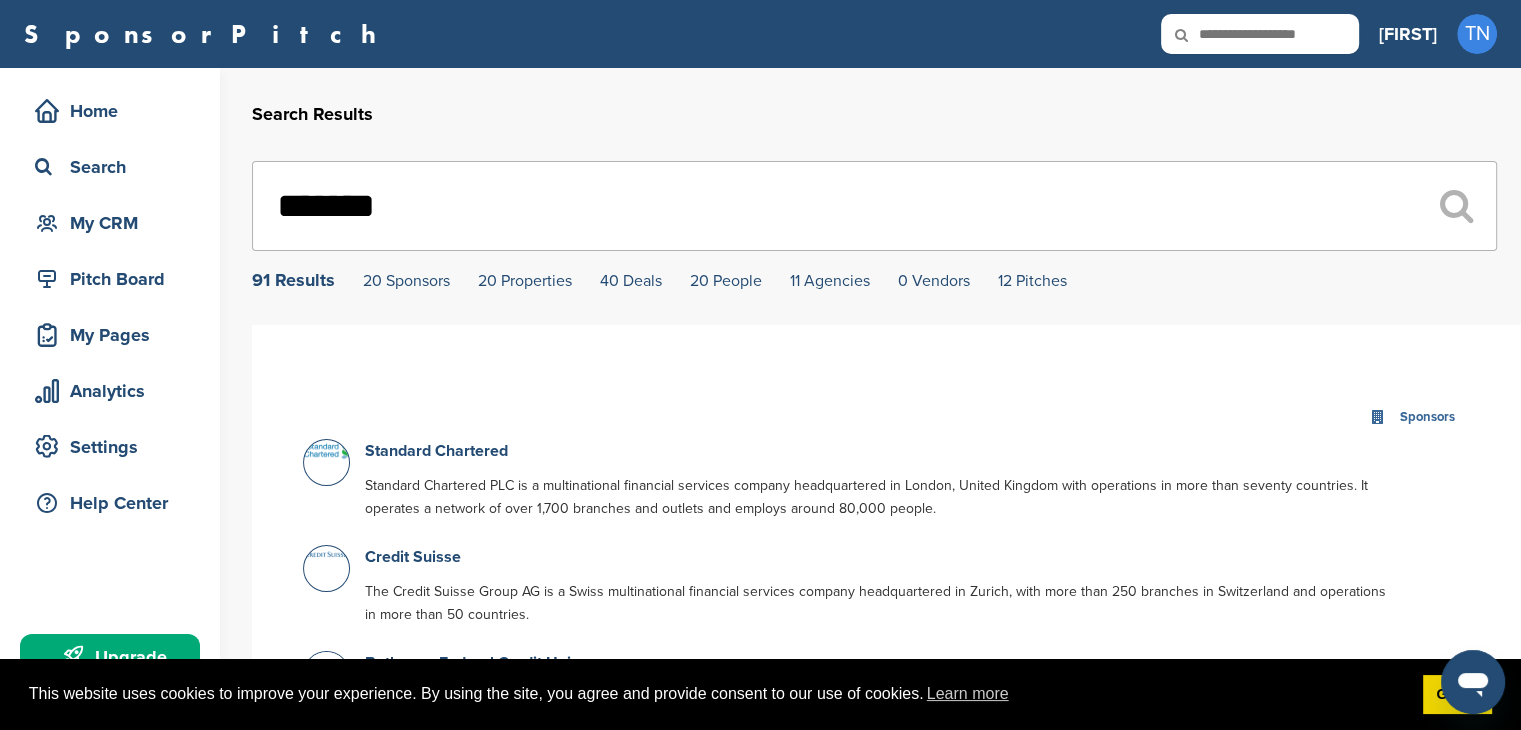click on "*******" at bounding box center [874, 206] 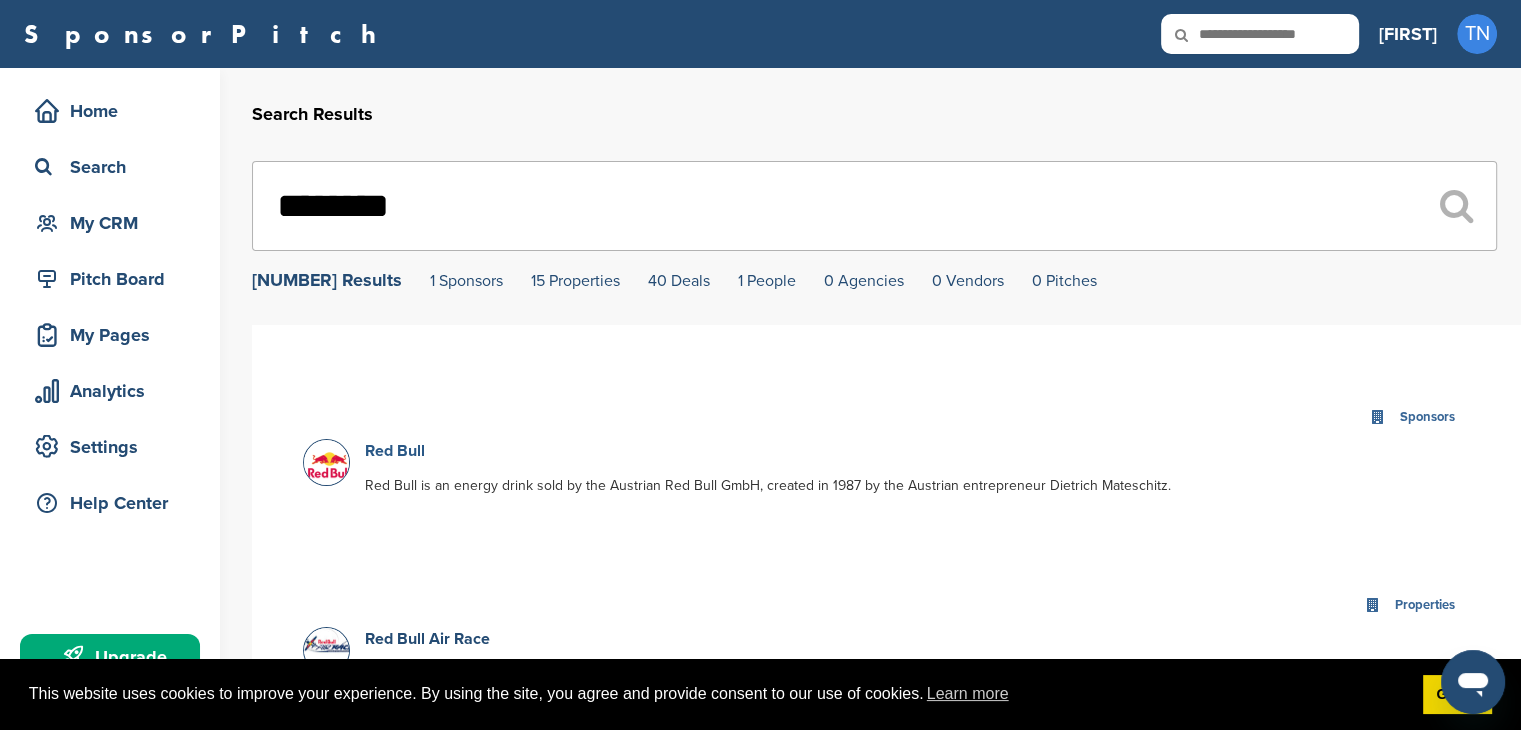 type on "********" 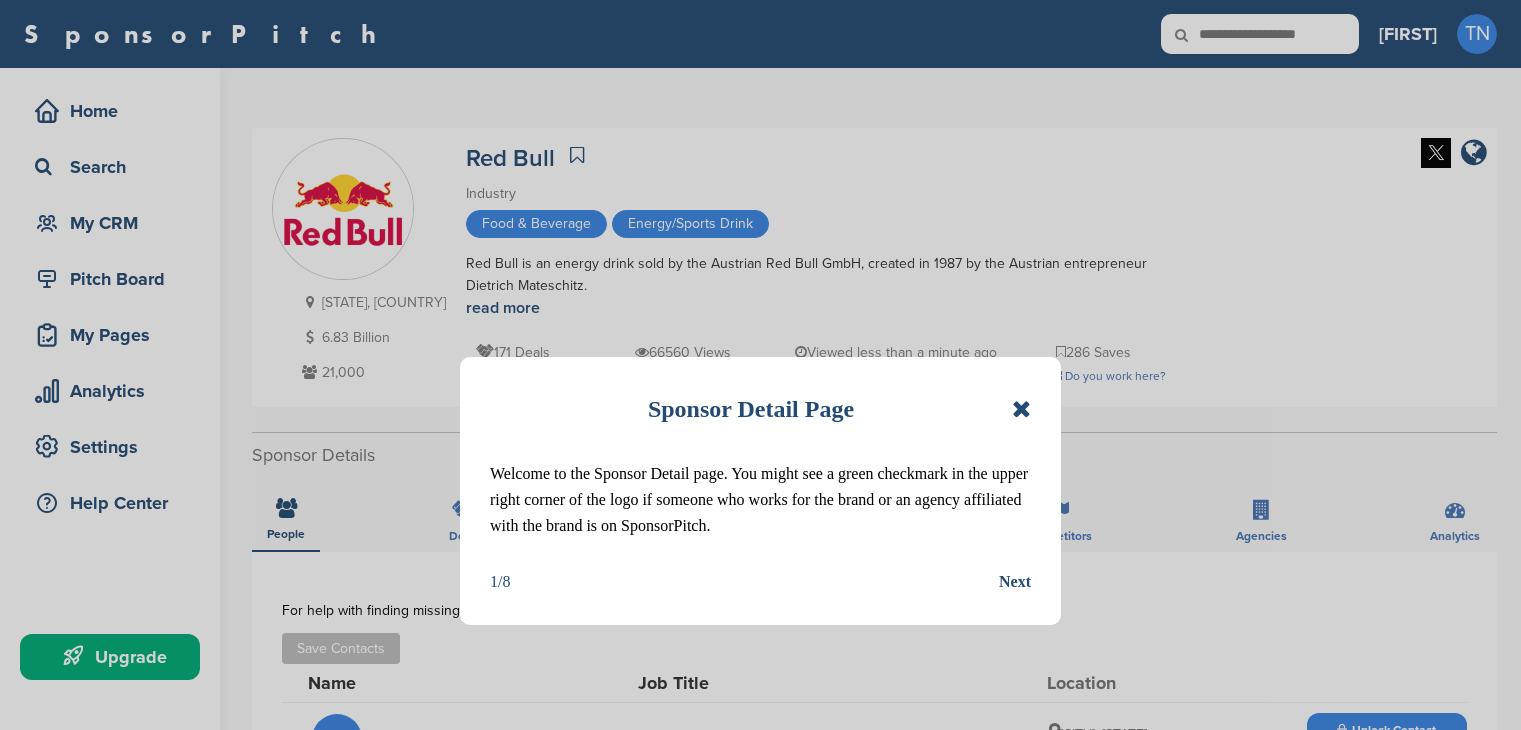 scroll, scrollTop: 0, scrollLeft: 0, axis: both 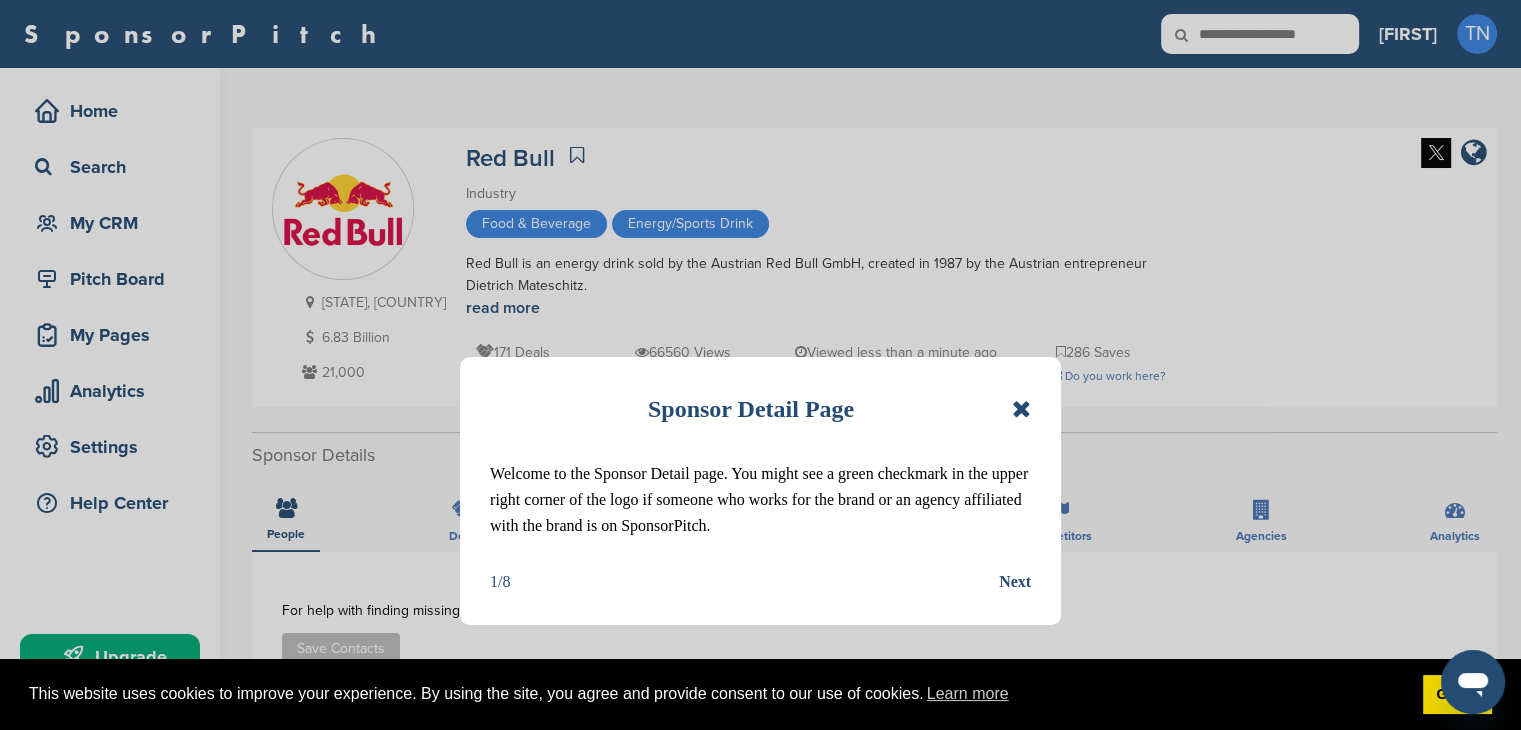 click on "Sponsor Detail Page
Welcome to the Sponsor Detail page. You might see a green checkmark in the upper right corner of the logo if someone who works for the brand or an agency affiliated with the brand is on SponsorPitch.
1/8
Next" at bounding box center (760, 491) 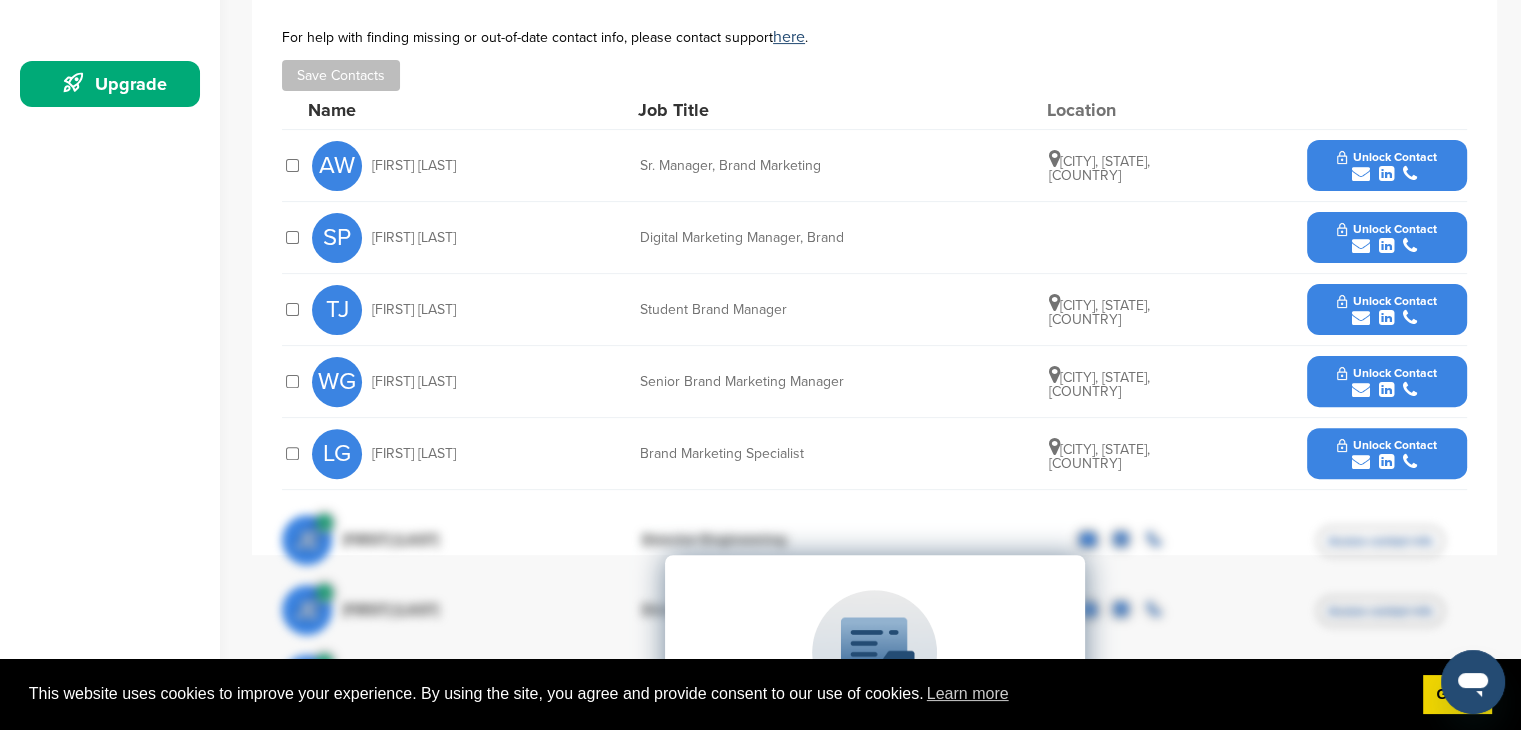 scroll, scrollTop: 571, scrollLeft: 0, axis: vertical 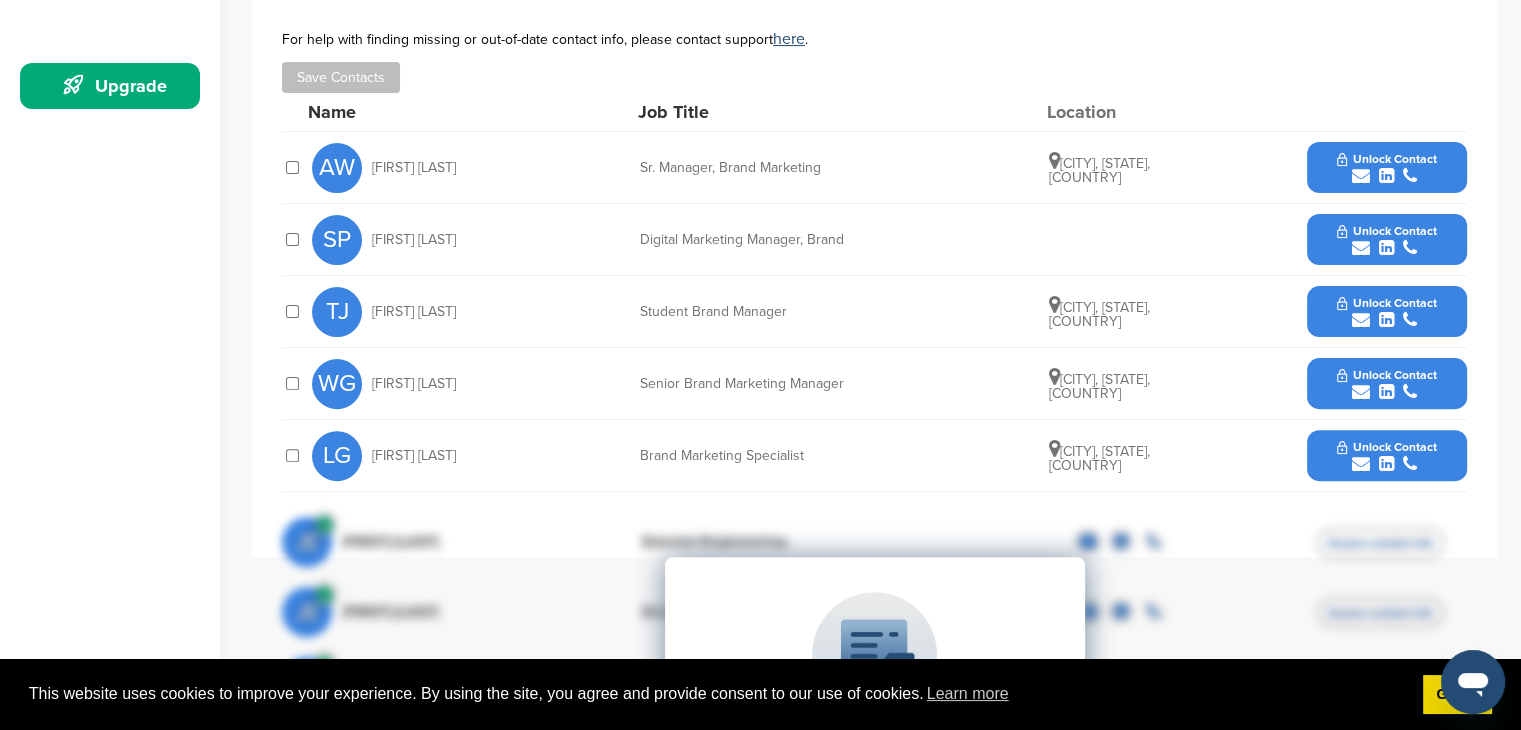 click at bounding box center (1386, 248) 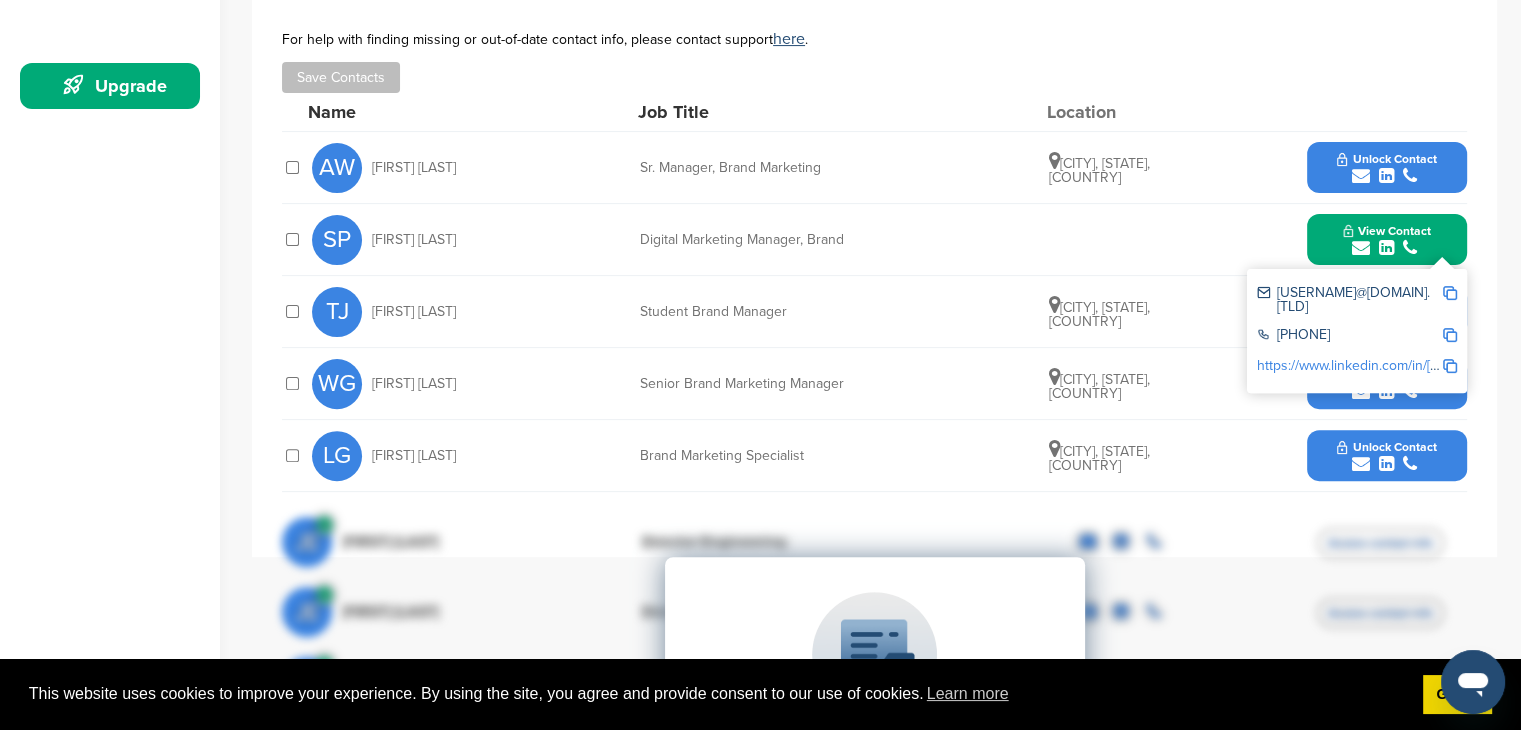 click at bounding box center [1450, 293] 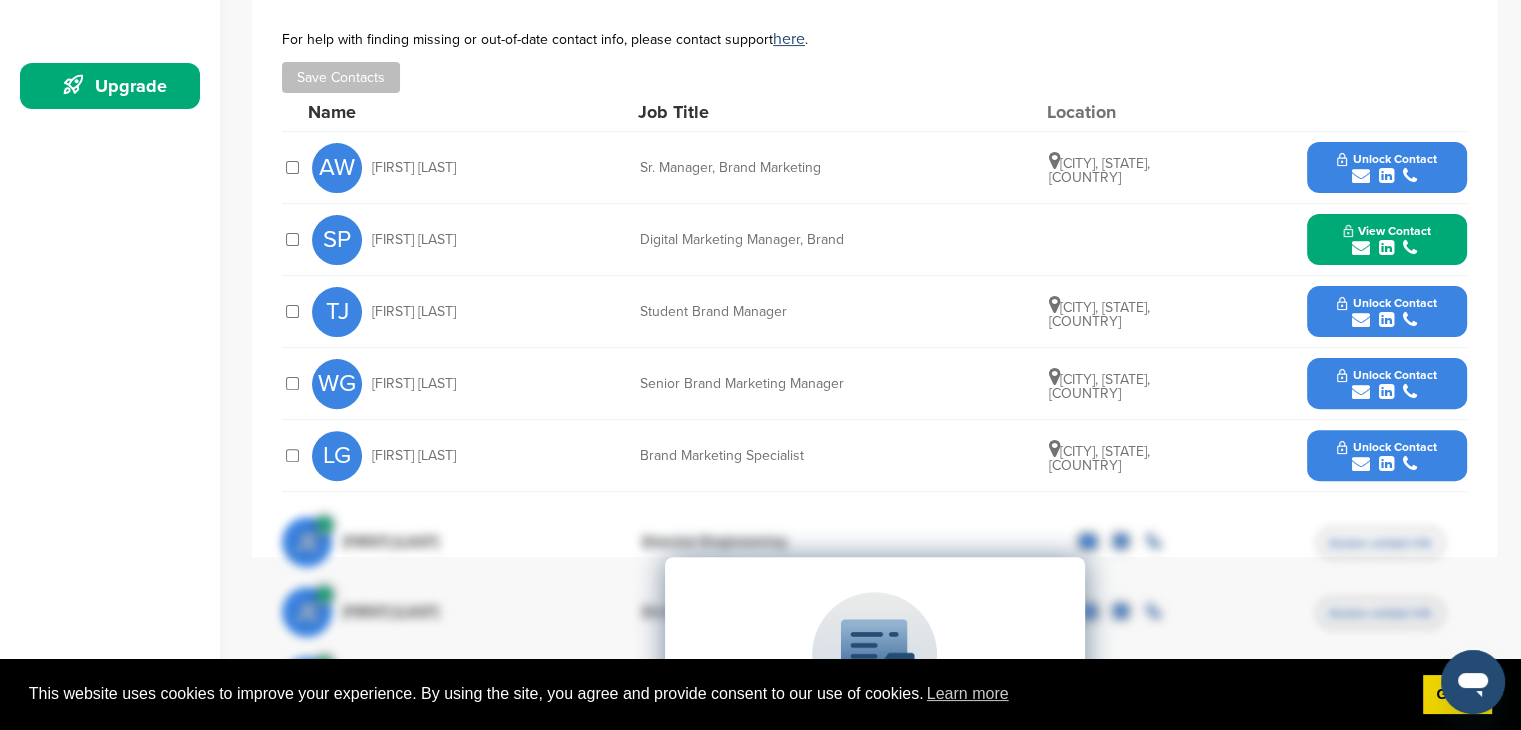 click on "View Contact" at bounding box center (1387, 231) 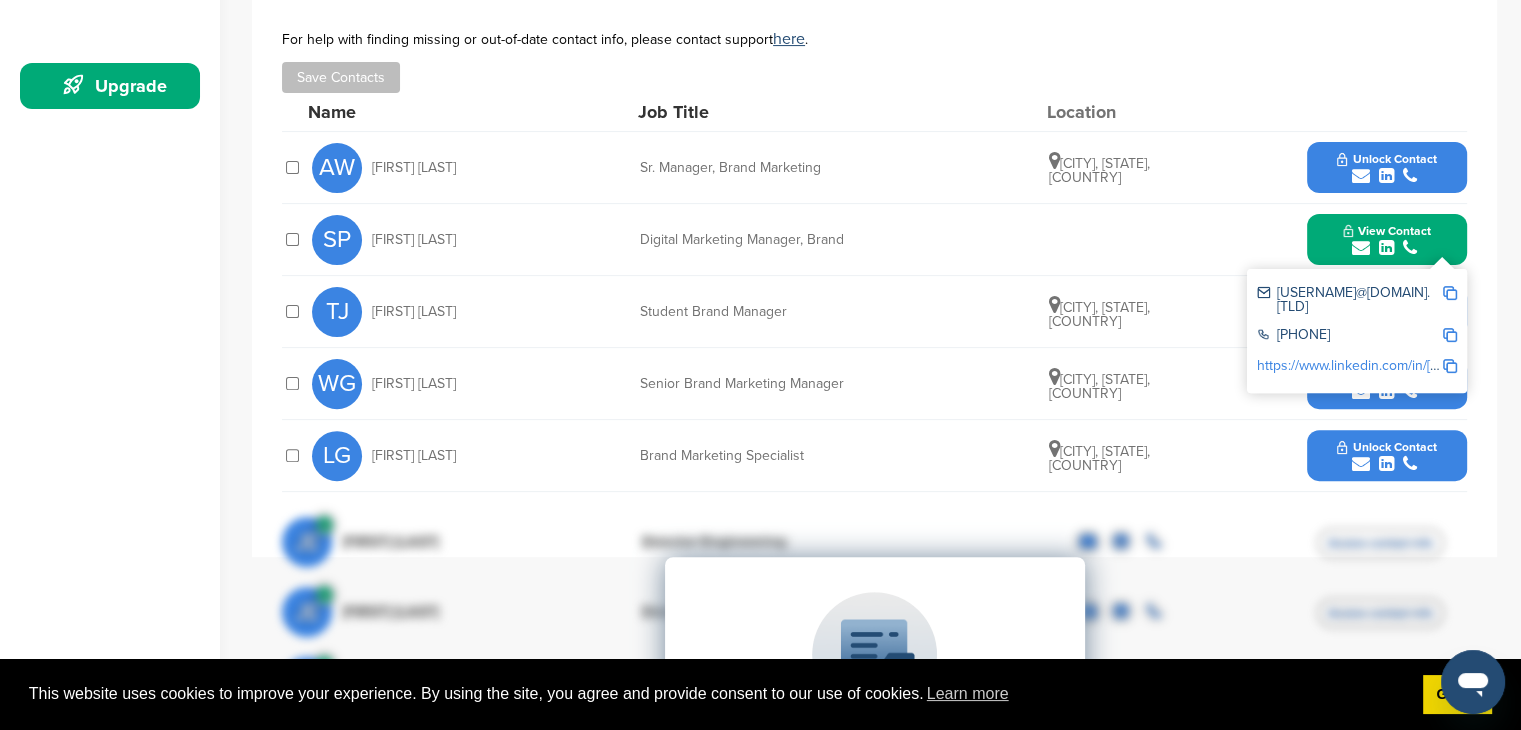 click on "View Contact" at bounding box center [1387, 231] 